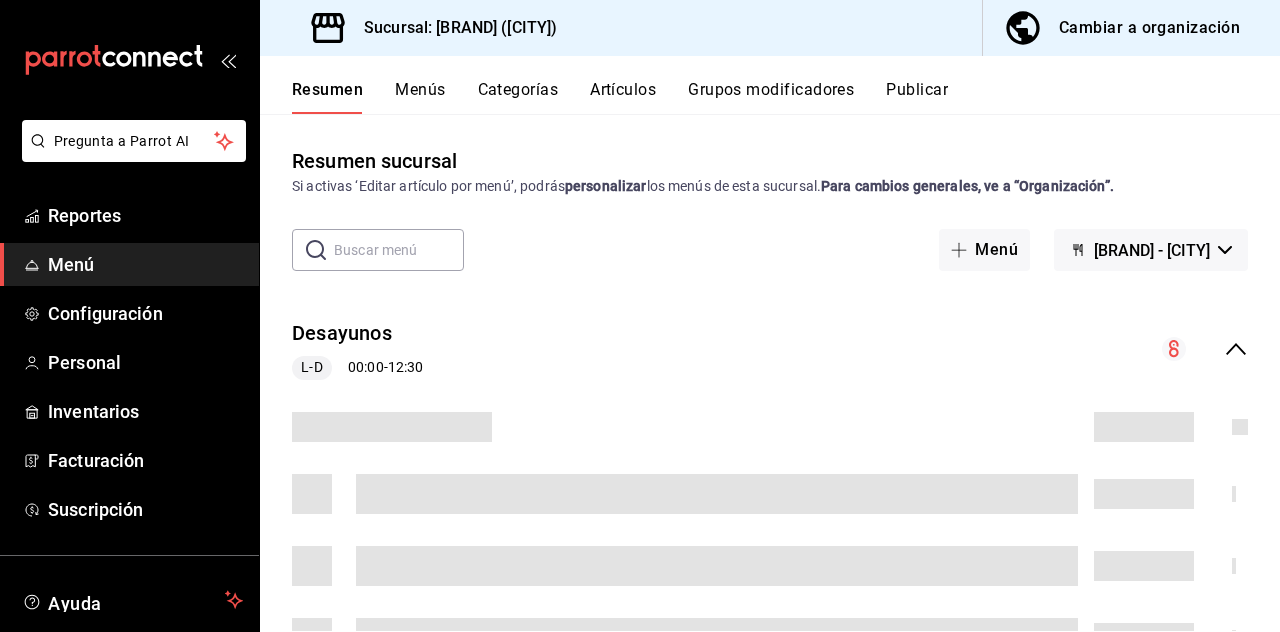 scroll, scrollTop: 0, scrollLeft: 0, axis: both 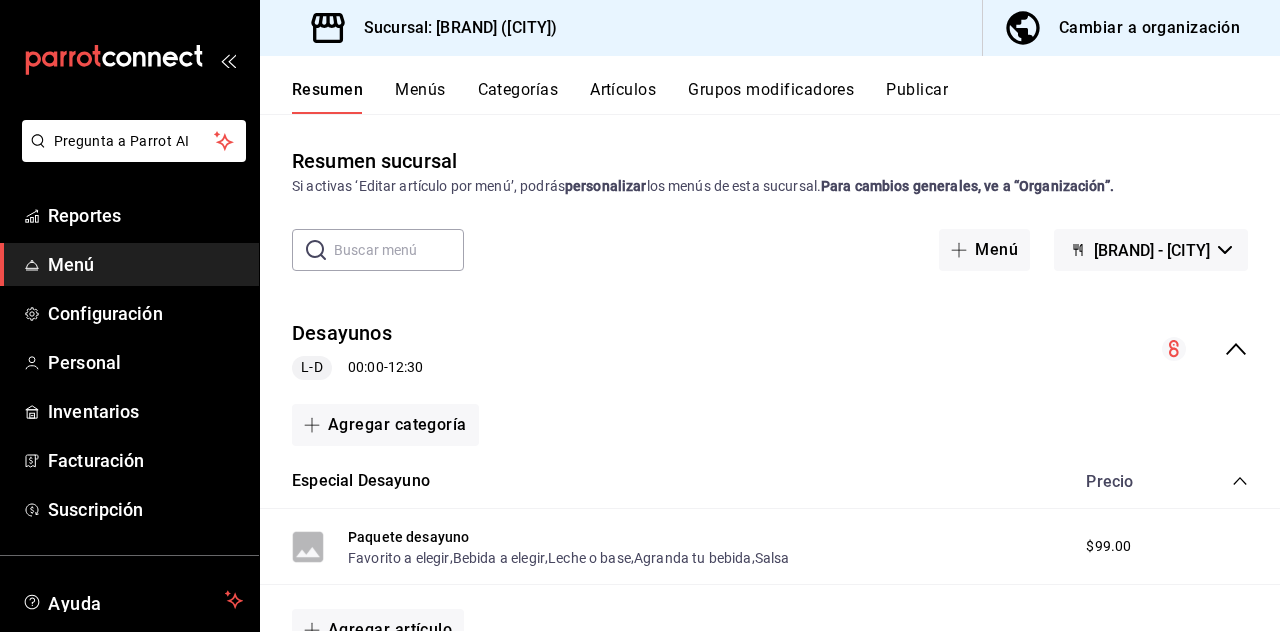 click on "Artículos" at bounding box center [623, 97] 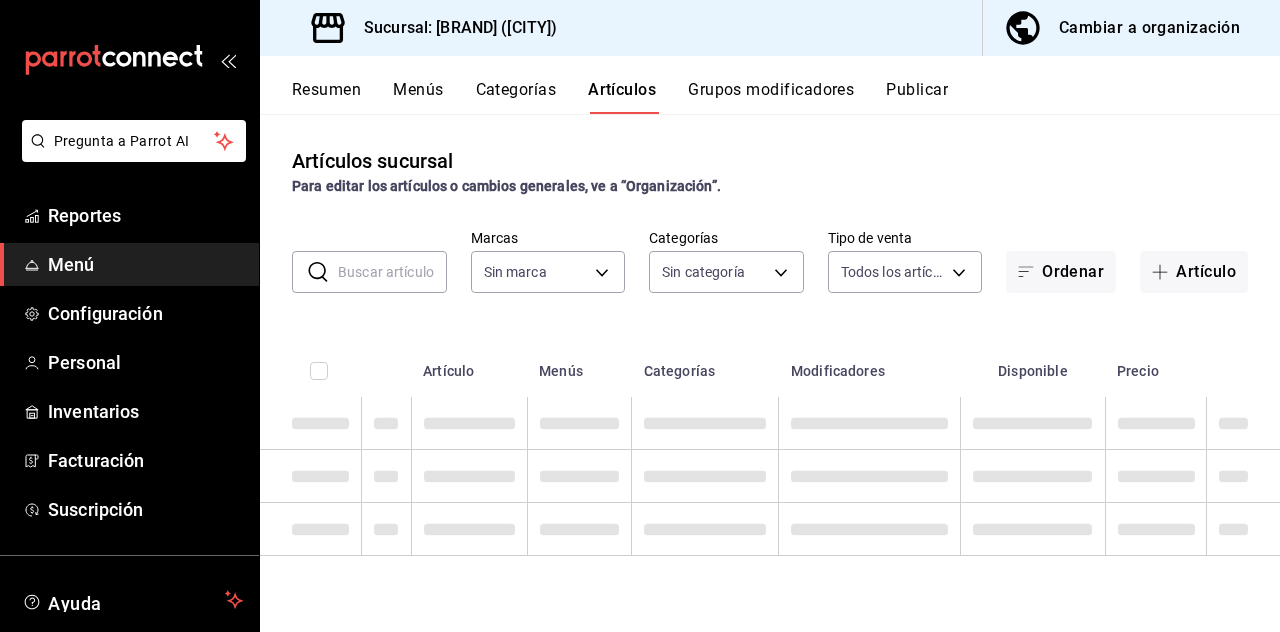 click on "Grupos modificadores" at bounding box center [771, 97] 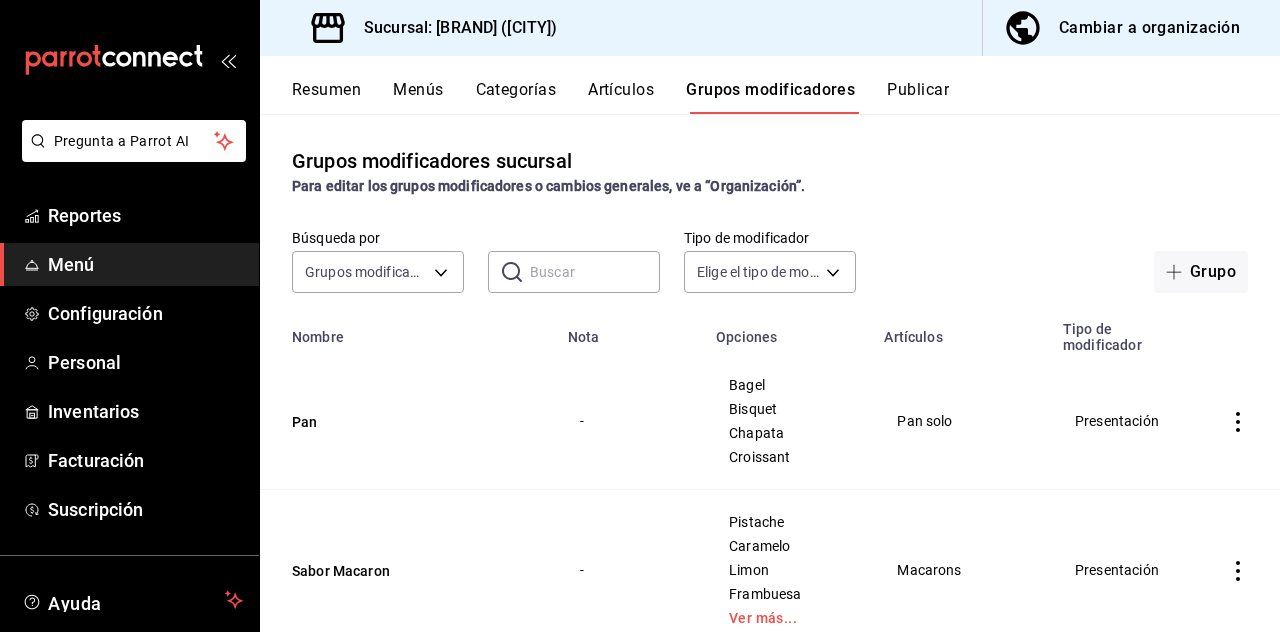 click at bounding box center [595, 272] 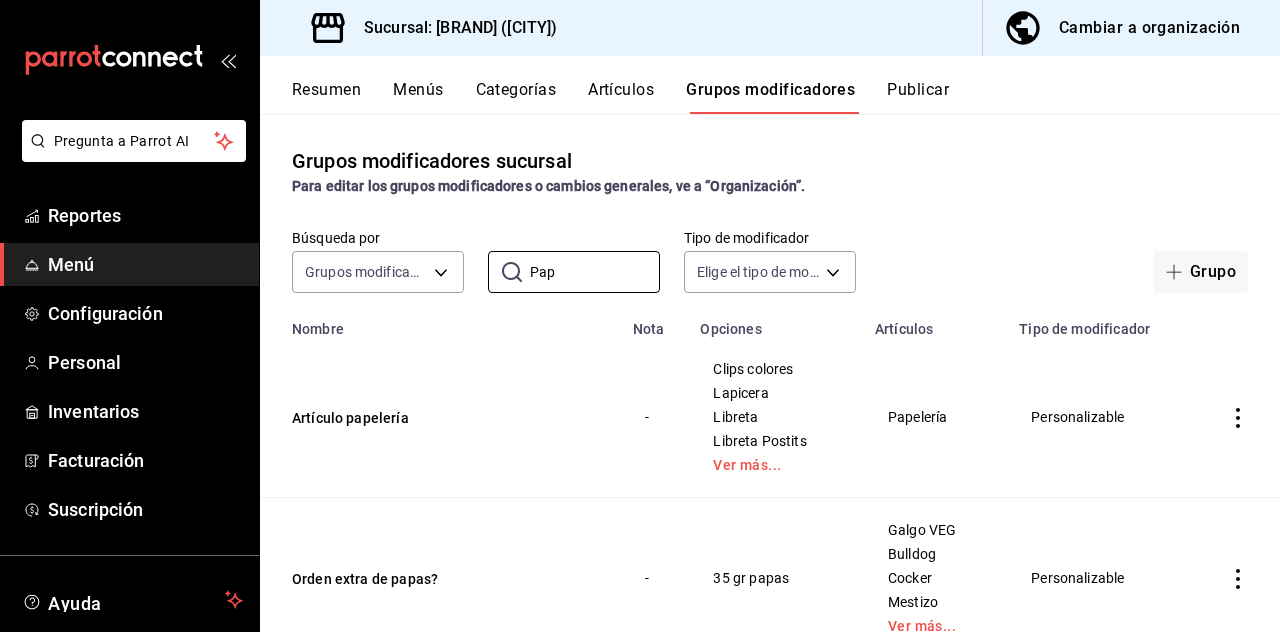 type on "Pap" 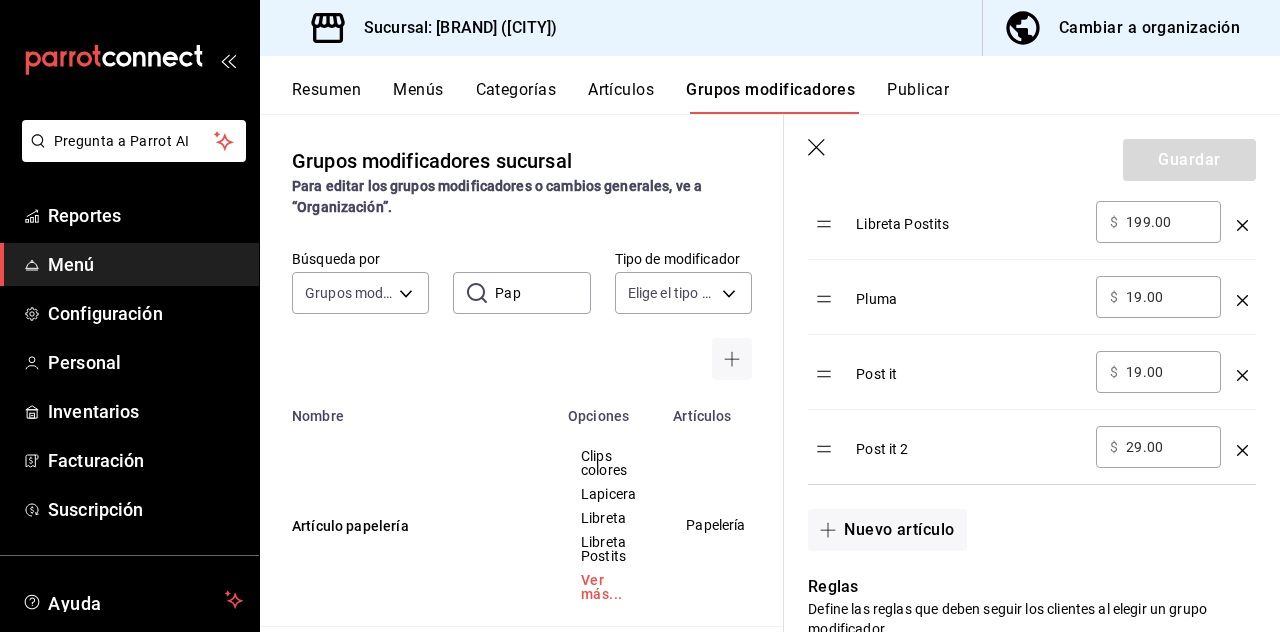 scroll, scrollTop: 964, scrollLeft: 0, axis: vertical 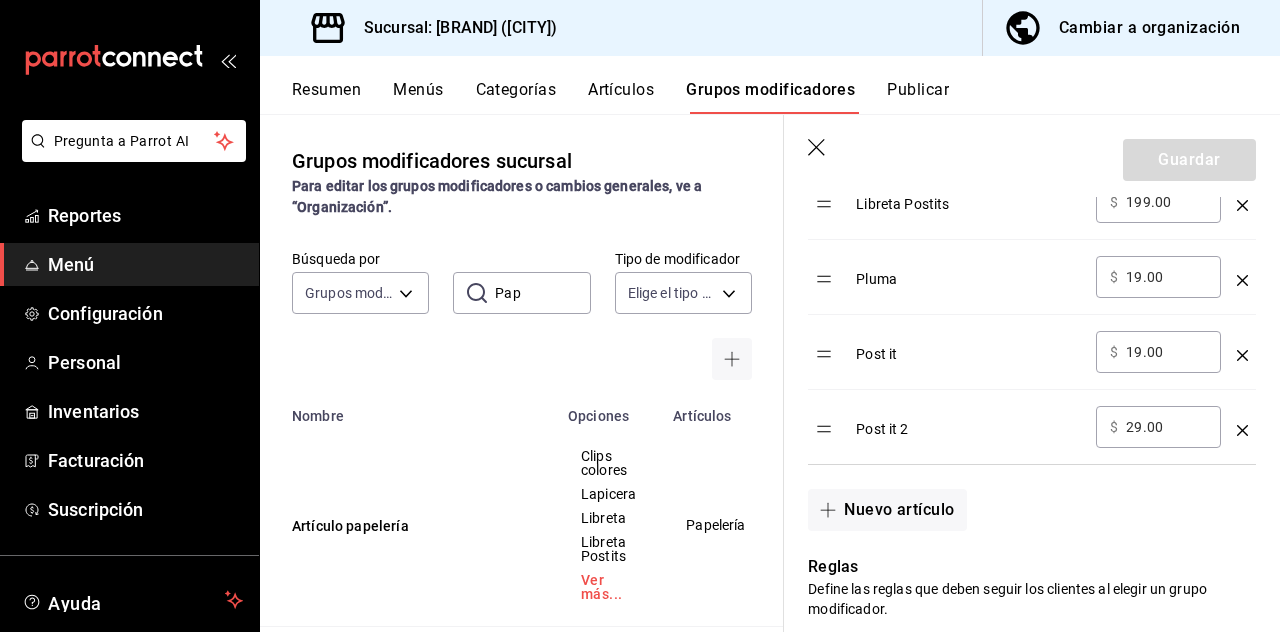 click on "Nuevo artículo" at bounding box center [887, 510] 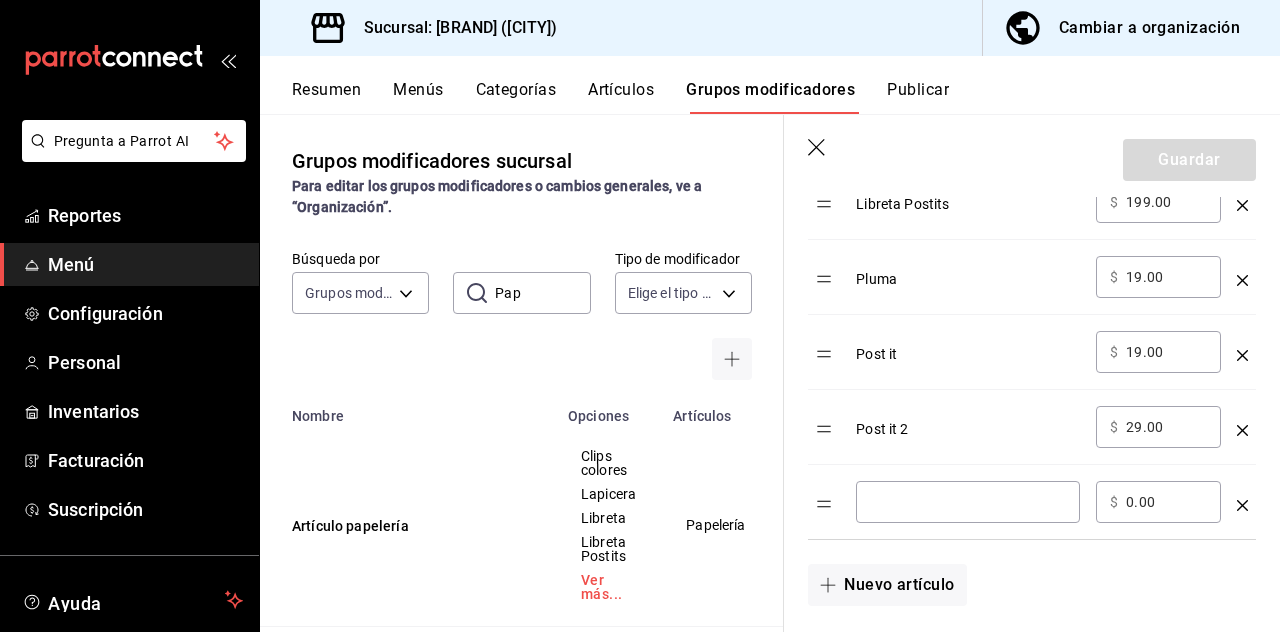 click at bounding box center [968, 502] 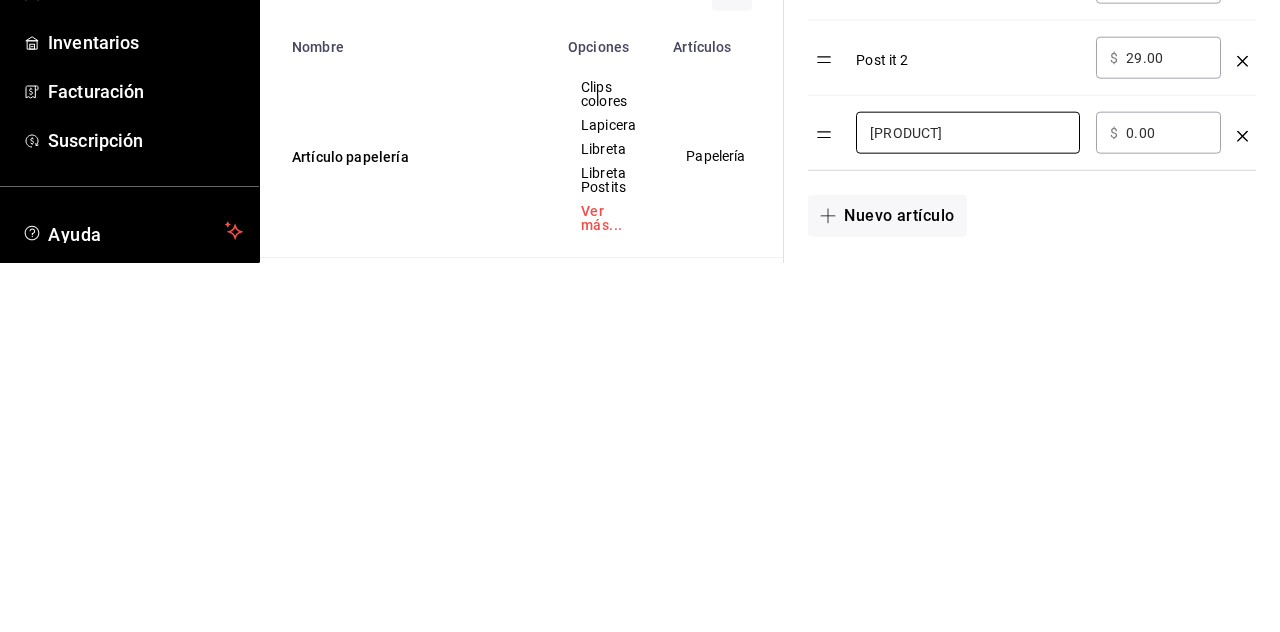 type on "[PRODUCT]" 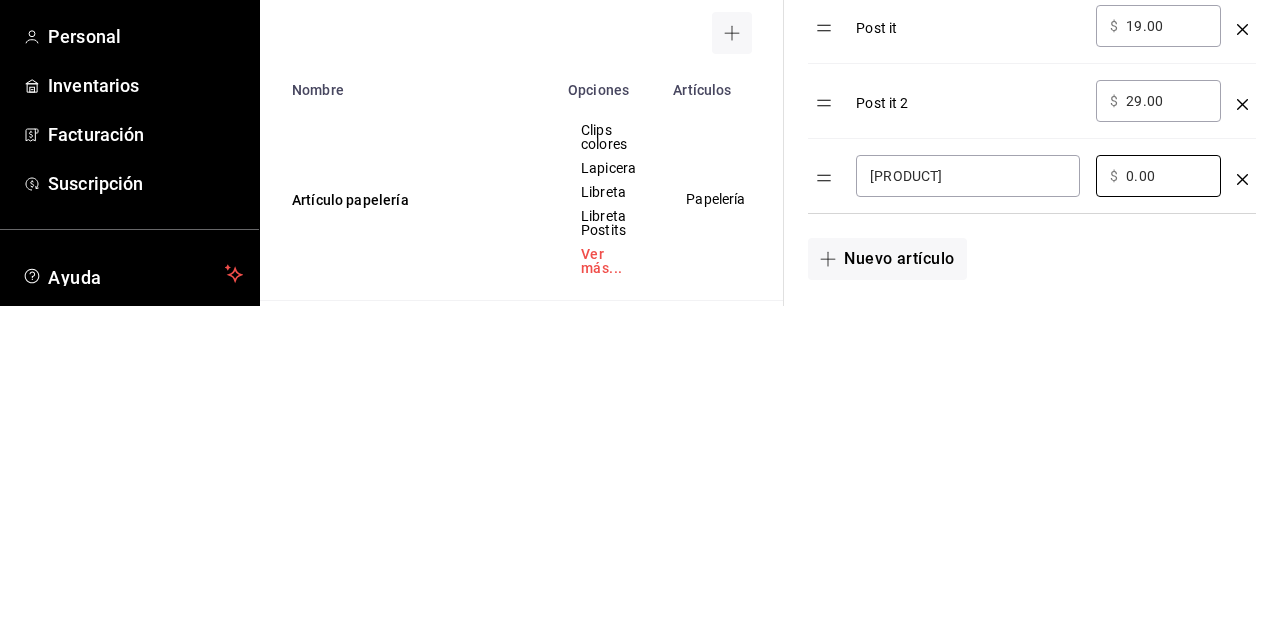 type on "0.00" 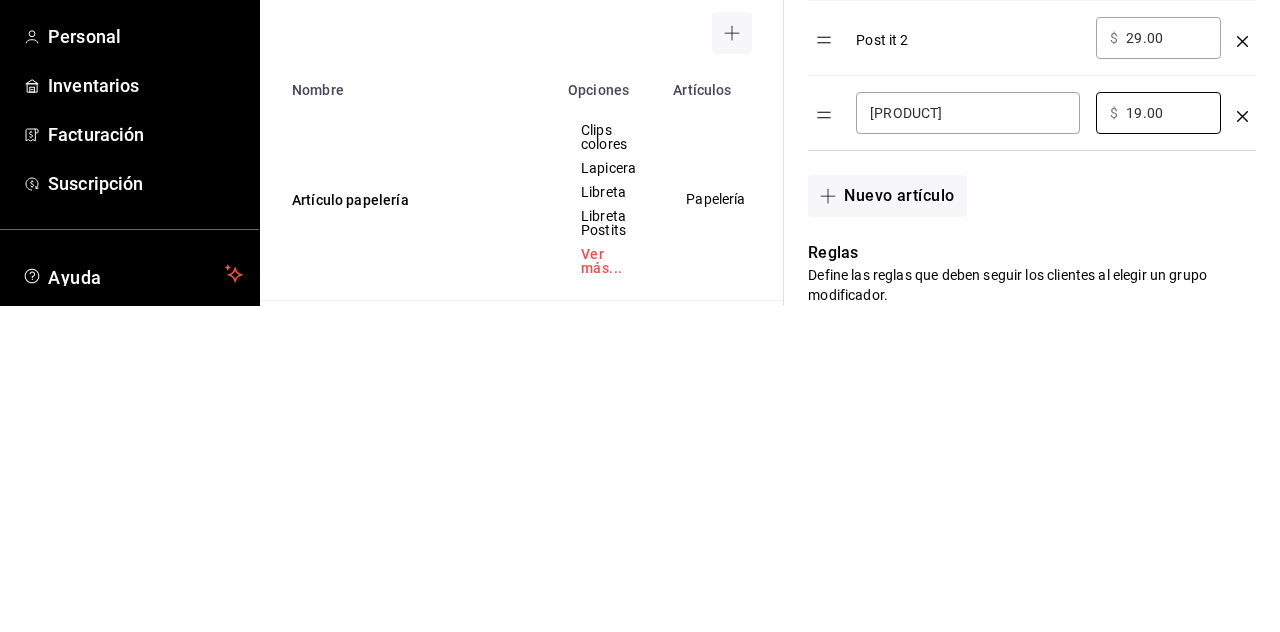 scroll, scrollTop: 1032, scrollLeft: 0, axis: vertical 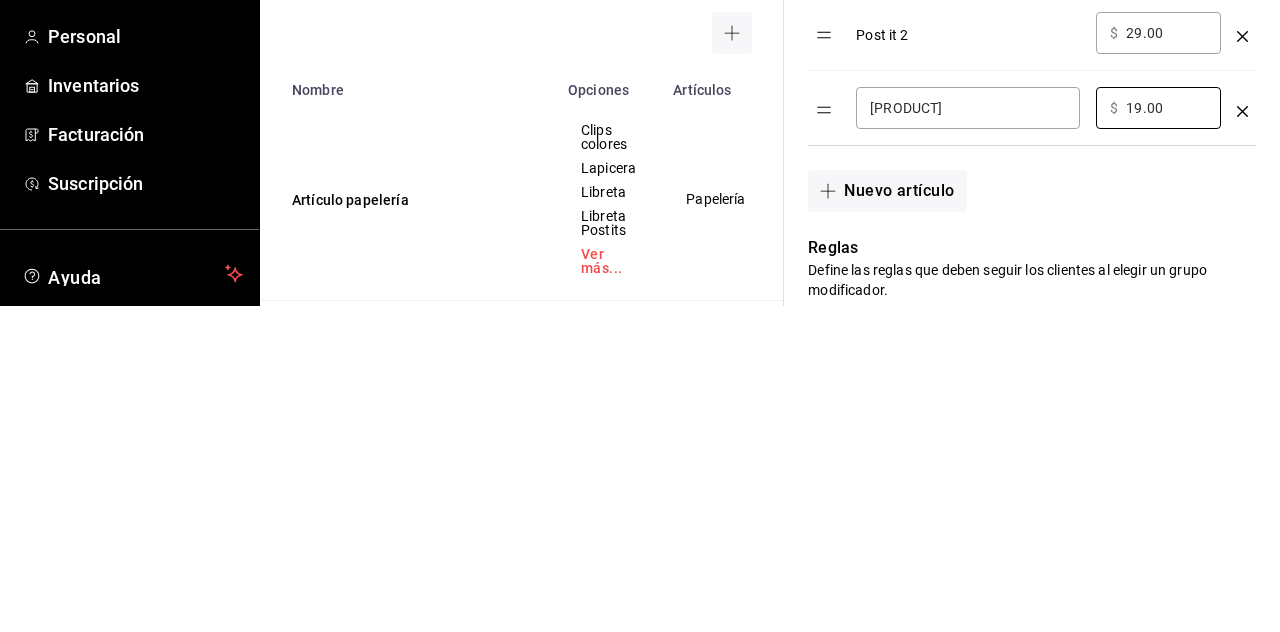 type on "19.00" 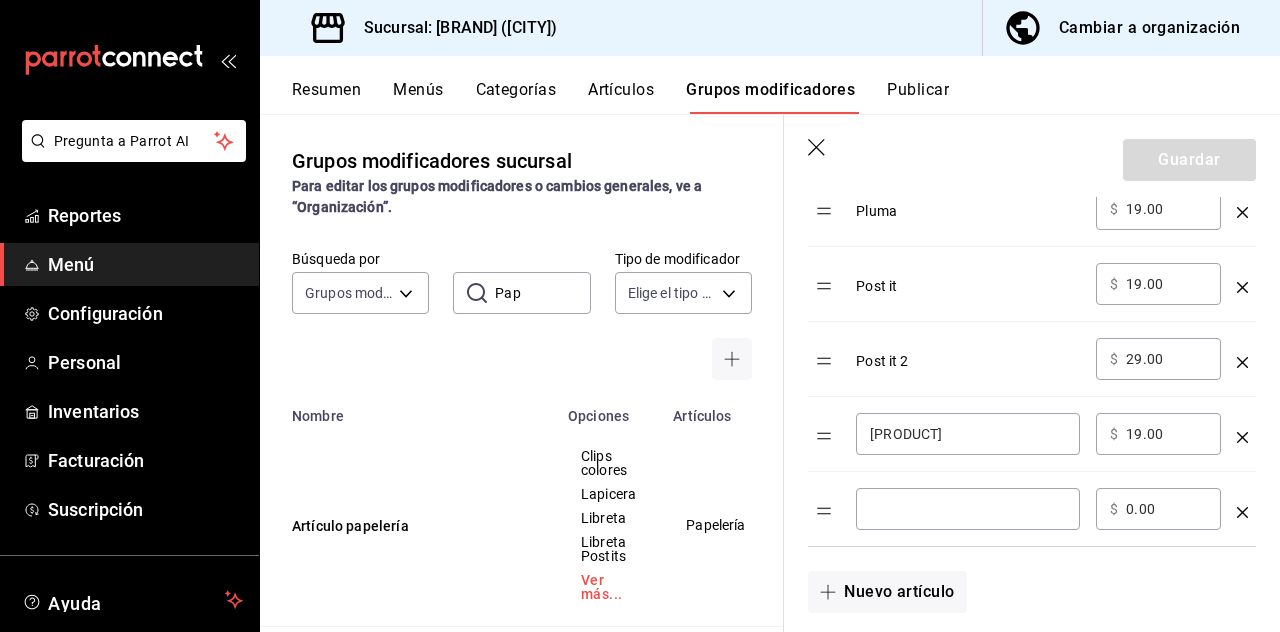 click at bounding box center [968, 509] 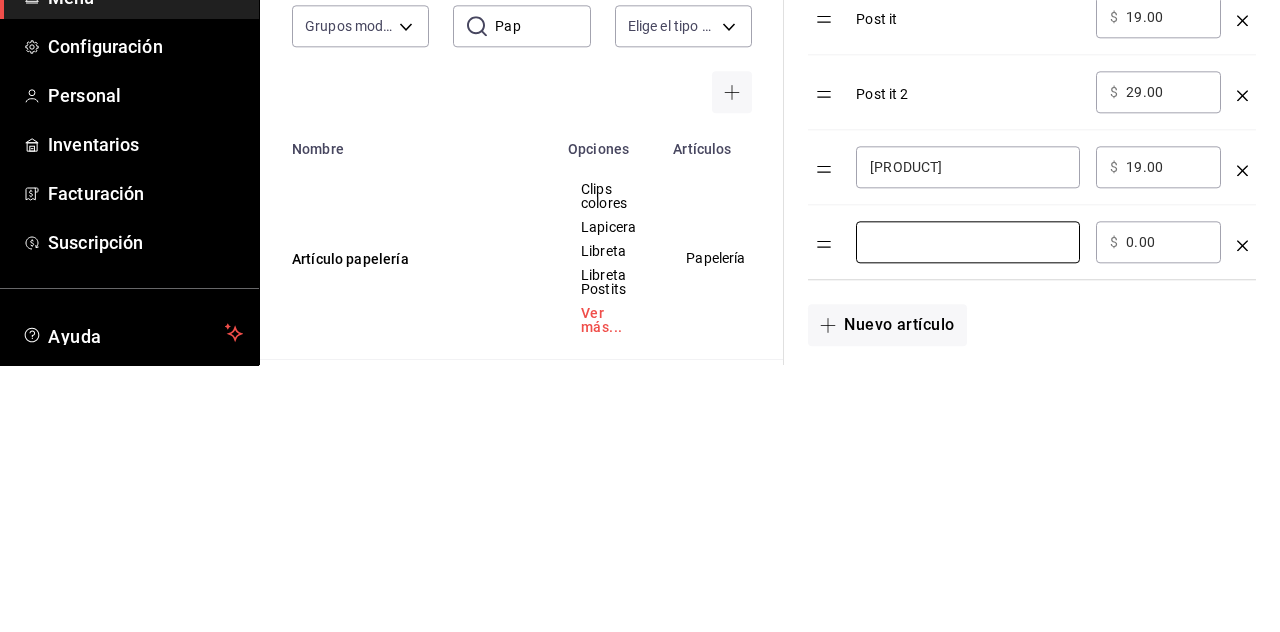 scroll, scrollTop: 1, scrollLeft: 0, axis: vertical 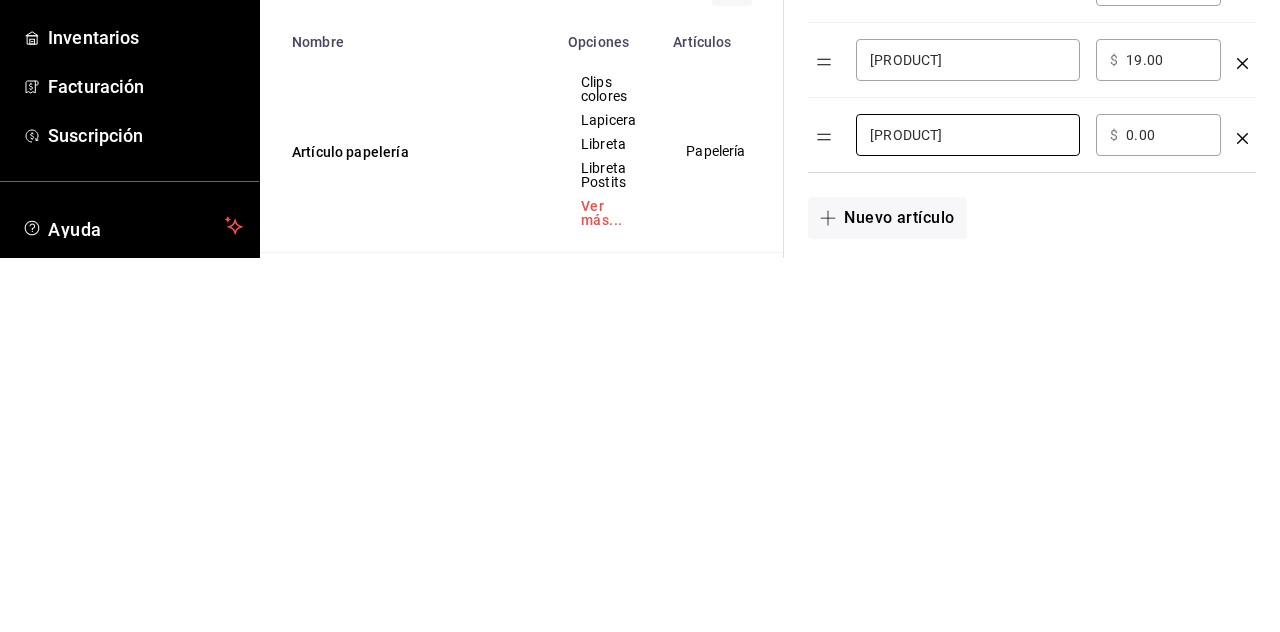 type on "[PRODUCT]" 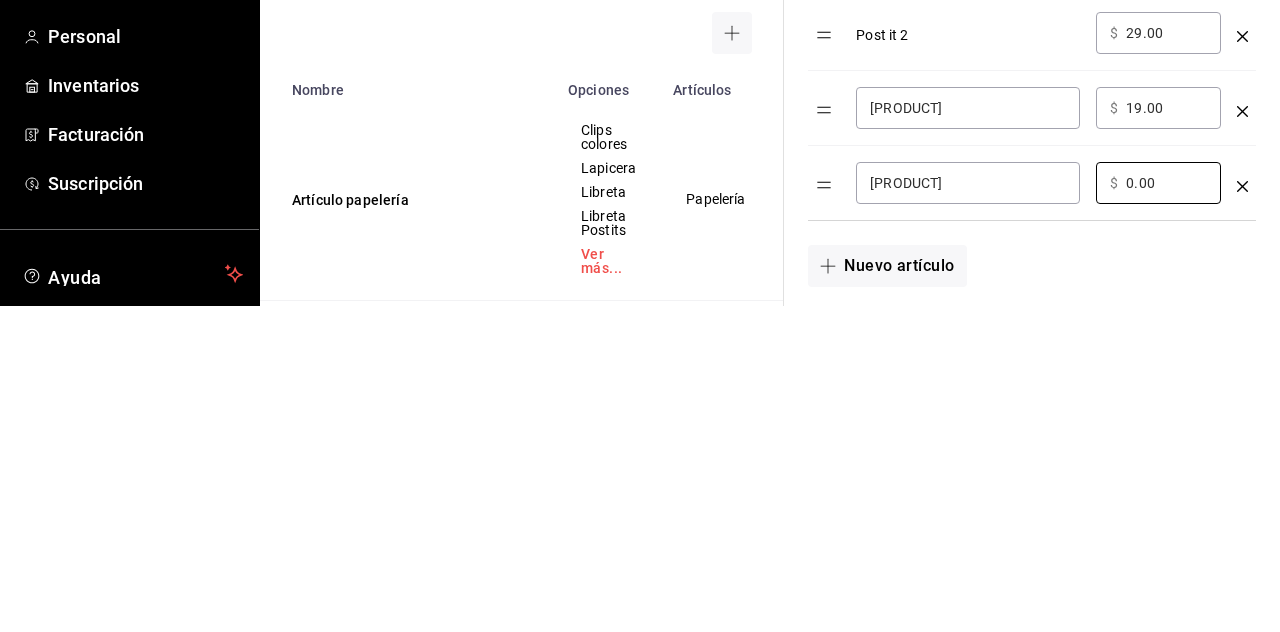 type on "0.00" 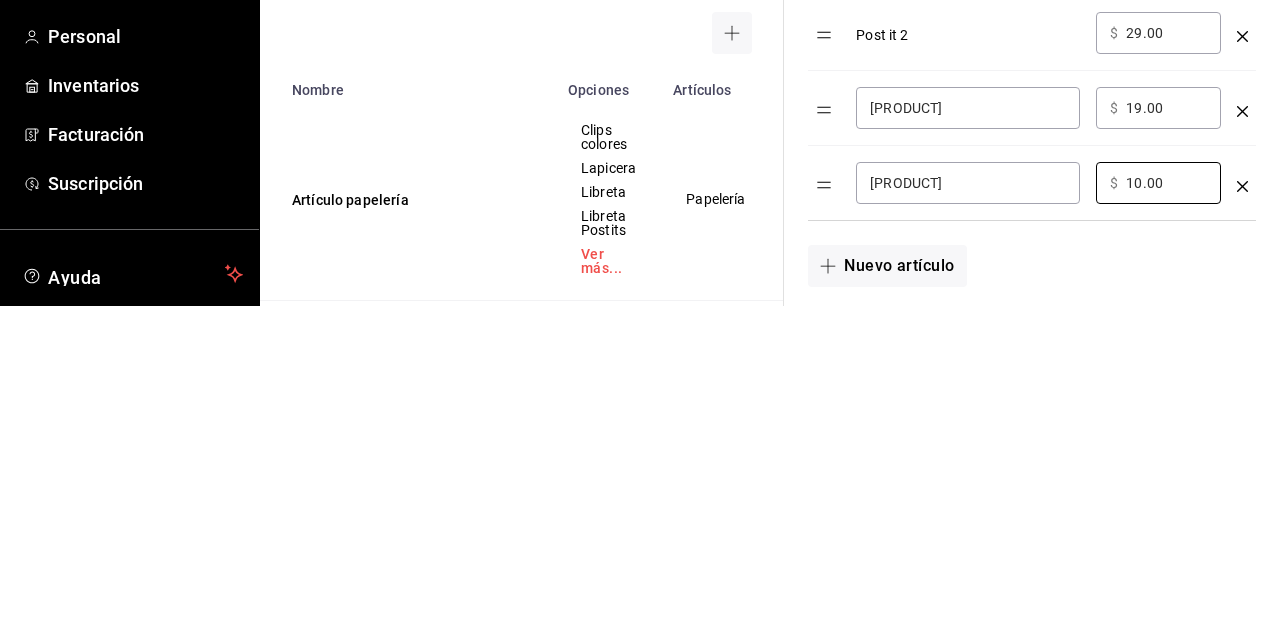 scroll, scrollTop: 1, scrollLeft: 0, axis: vertical 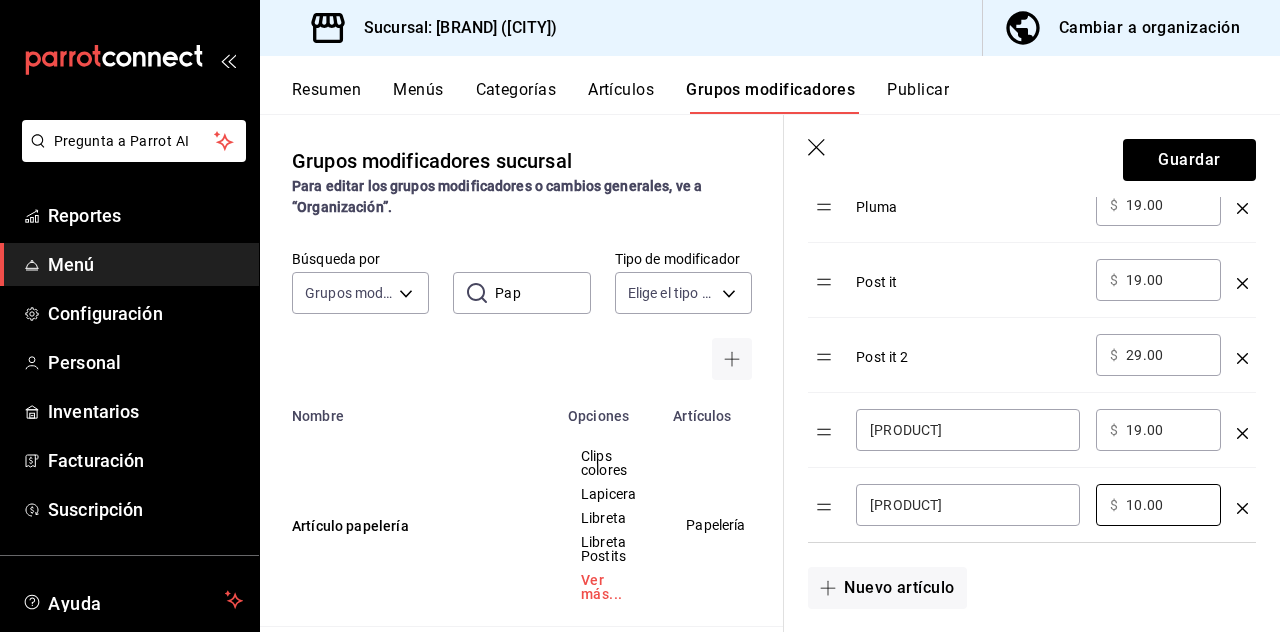 type on "10.00" 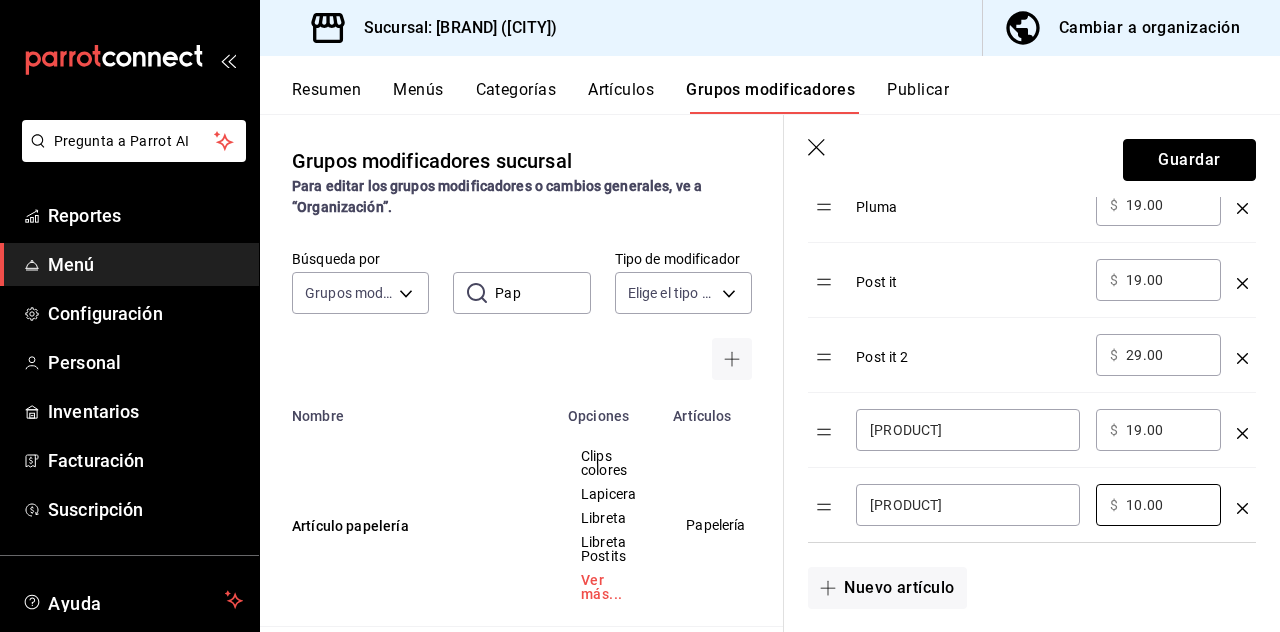 click on "Guardar" at bounding box center (1189, 160) 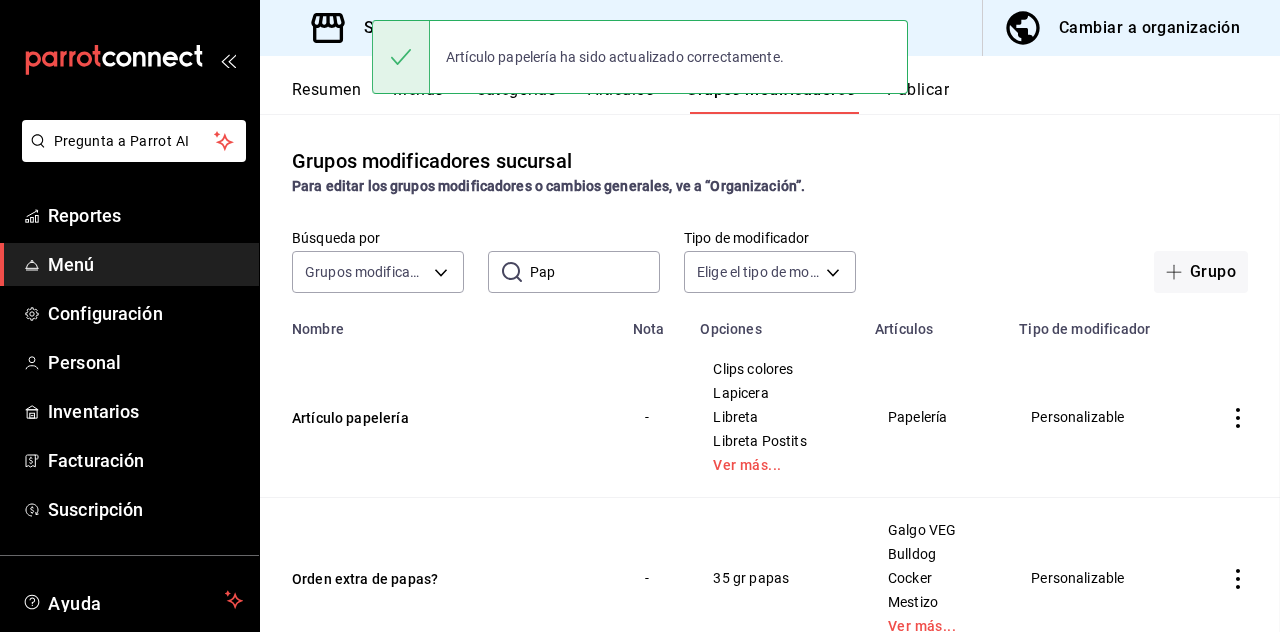 scroll, scrollTop: 0, scrollLeft: 0, axis: both 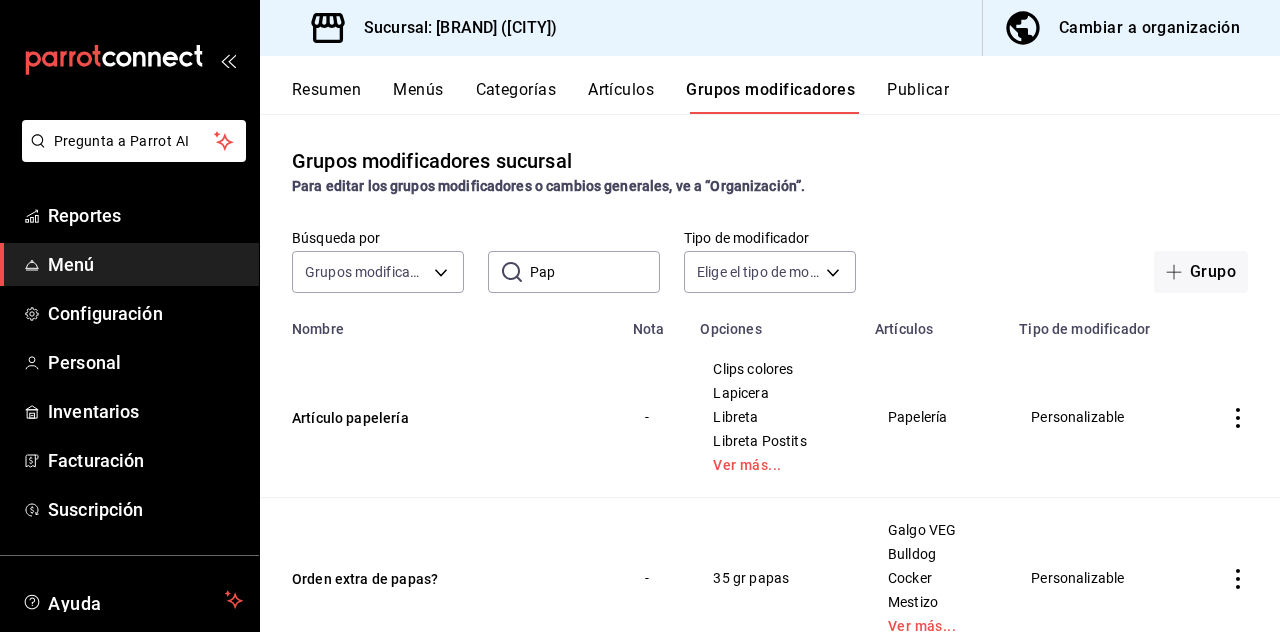 click on "Pap" at bounding box center [595, 272] 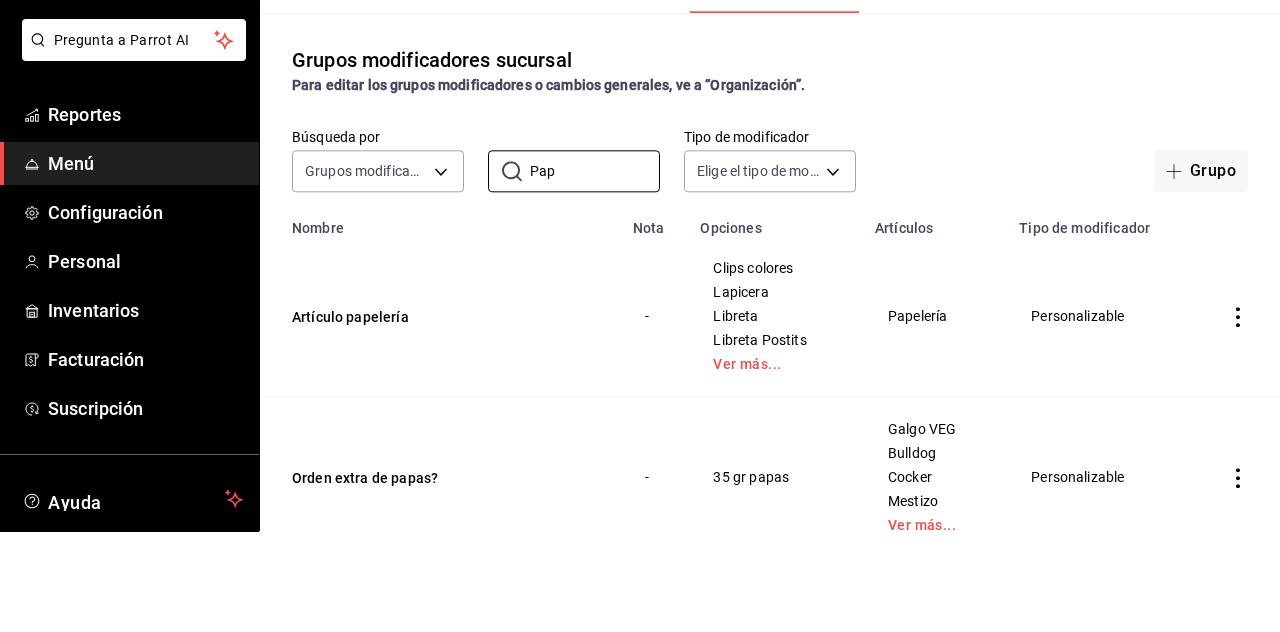 scroll, scrollTop: 1, scrollLeft: 0, axis: vertical 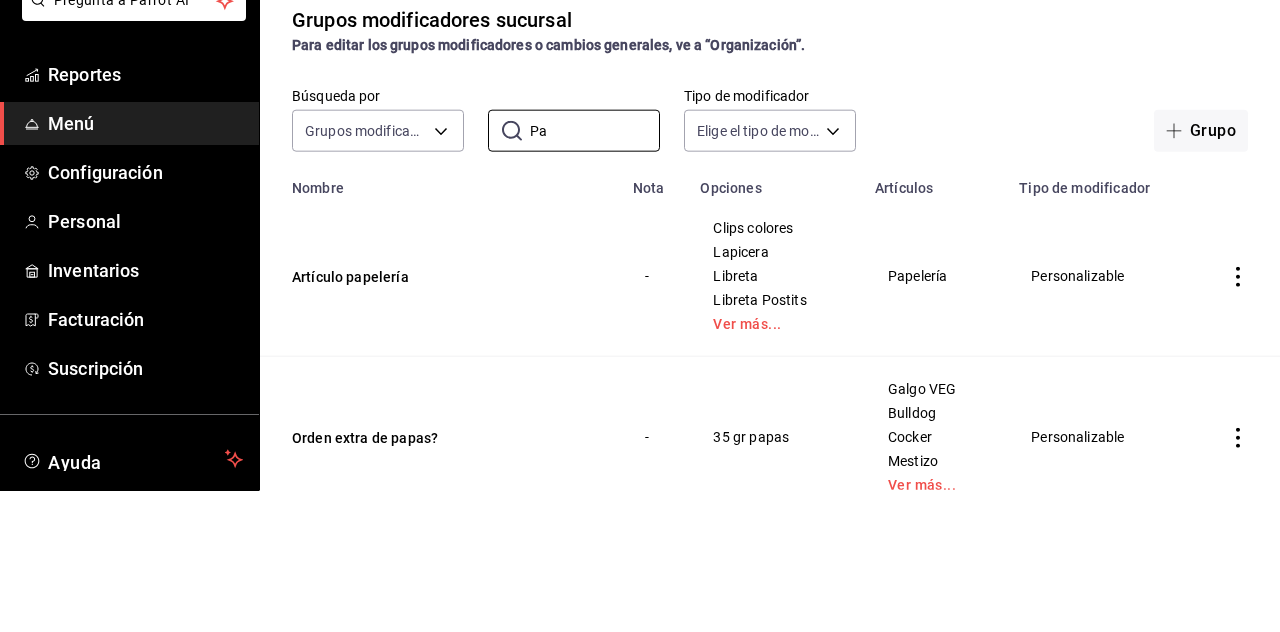 type on "P" 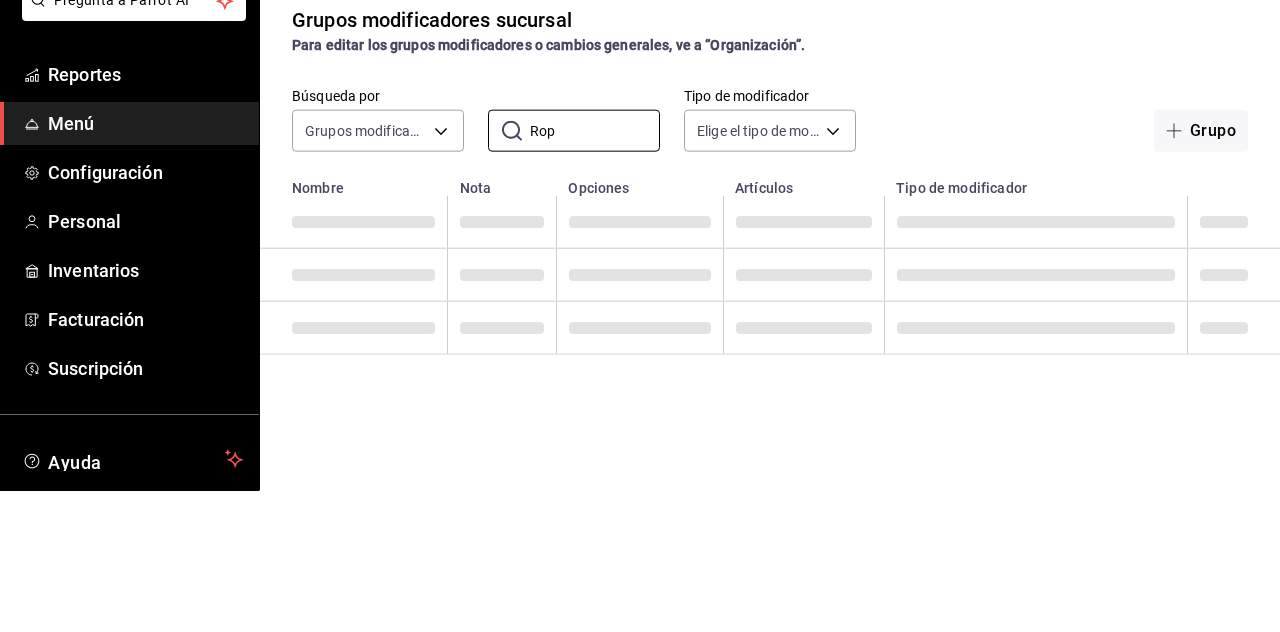 scroll, scrollTop: 1, scrollLeft: 0, axis: vertical 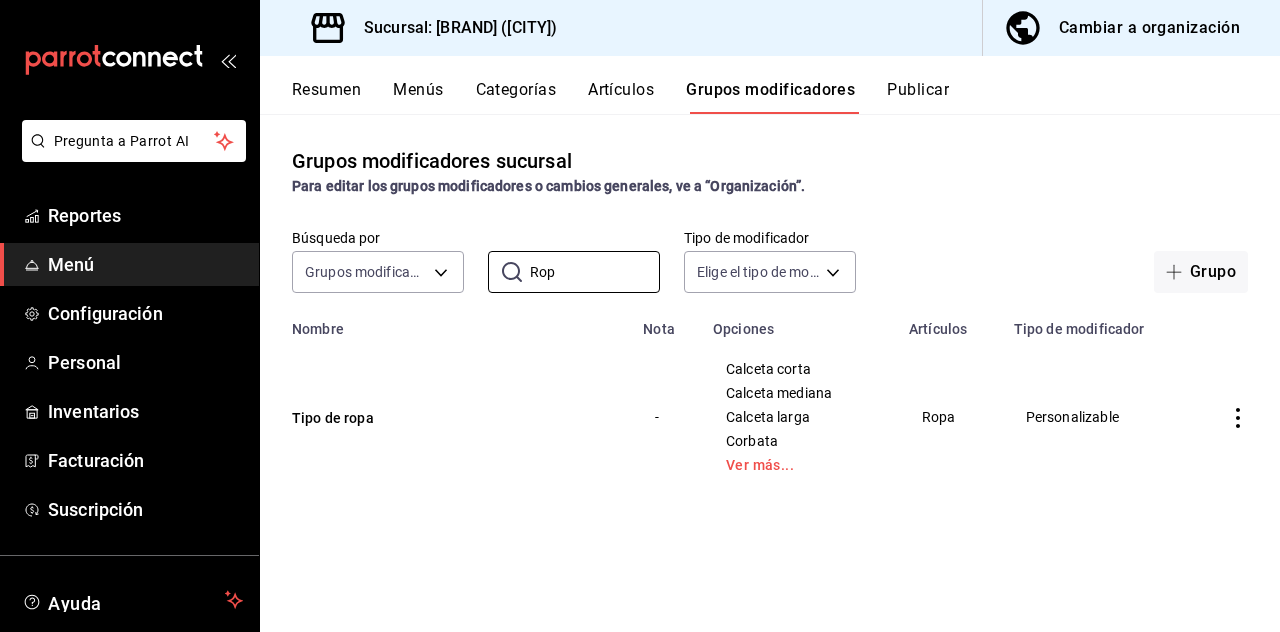 type on "Rop" 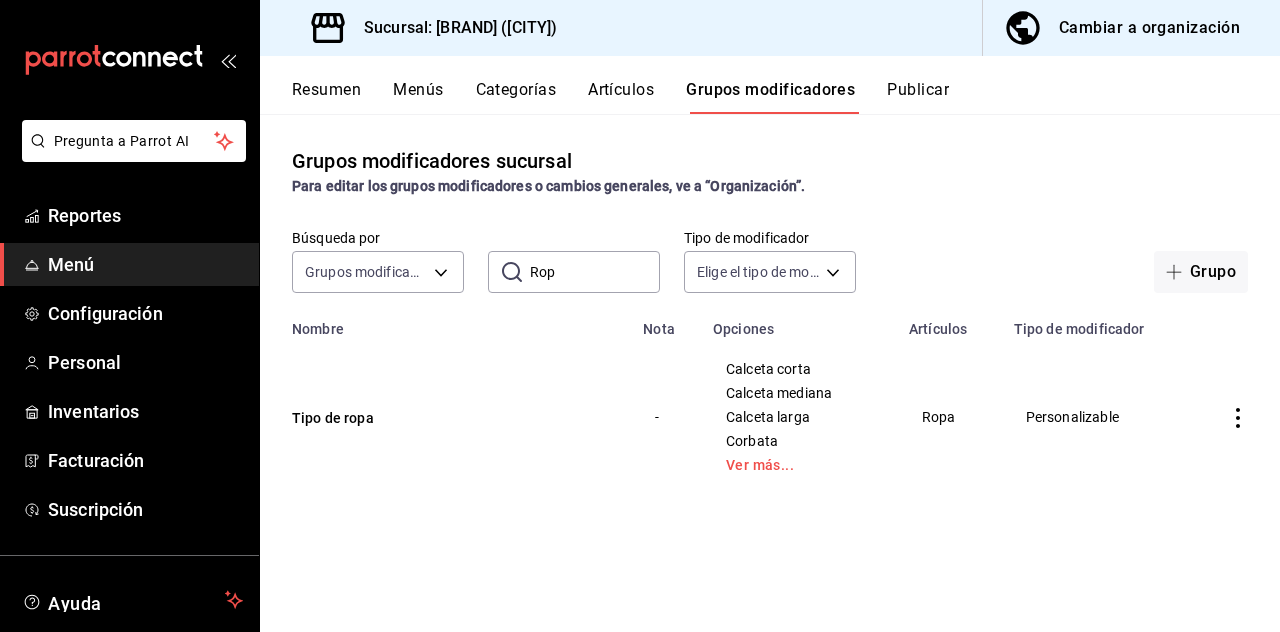 click on "Tipo de ropa" at bounding box center (412, 418) 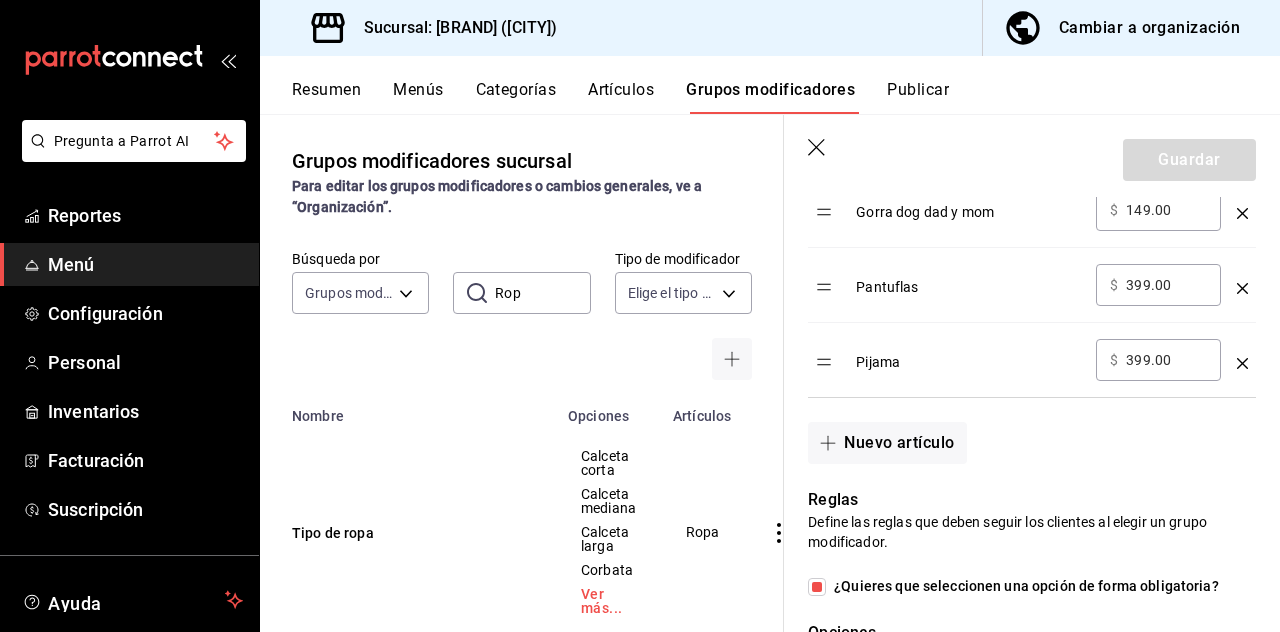 scroll, scrollTop: 1186, scrollLeft: 0, axis: vertical 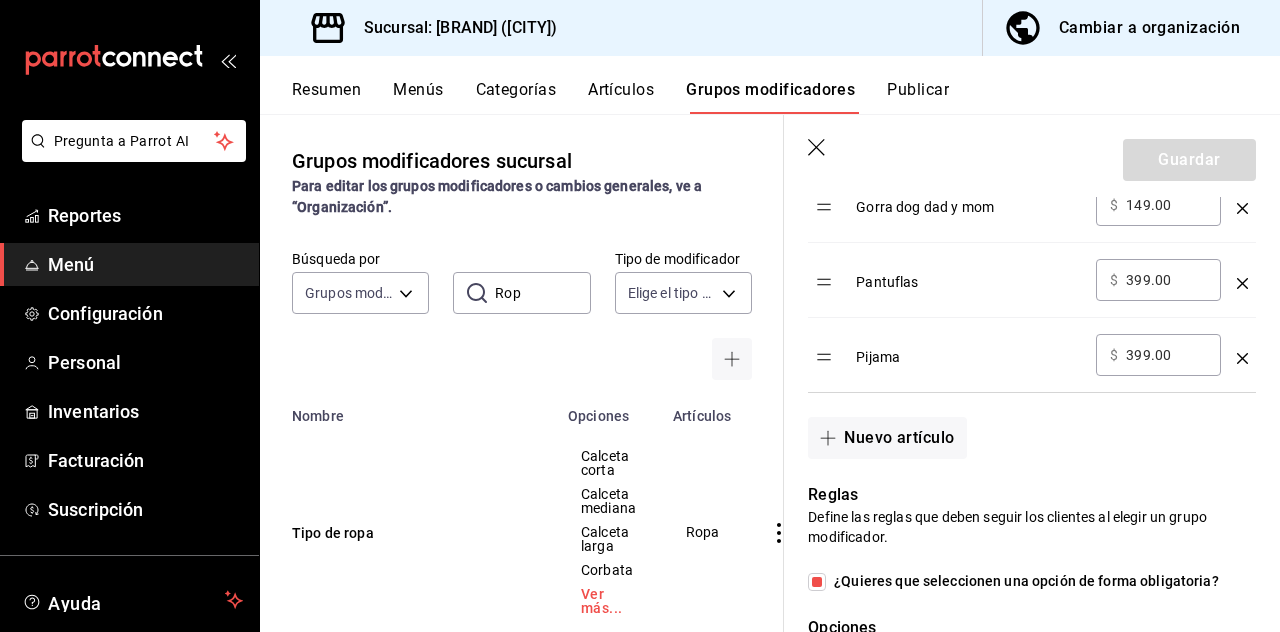 click on "Nuevo artículo" at bounding box center (887, 438) 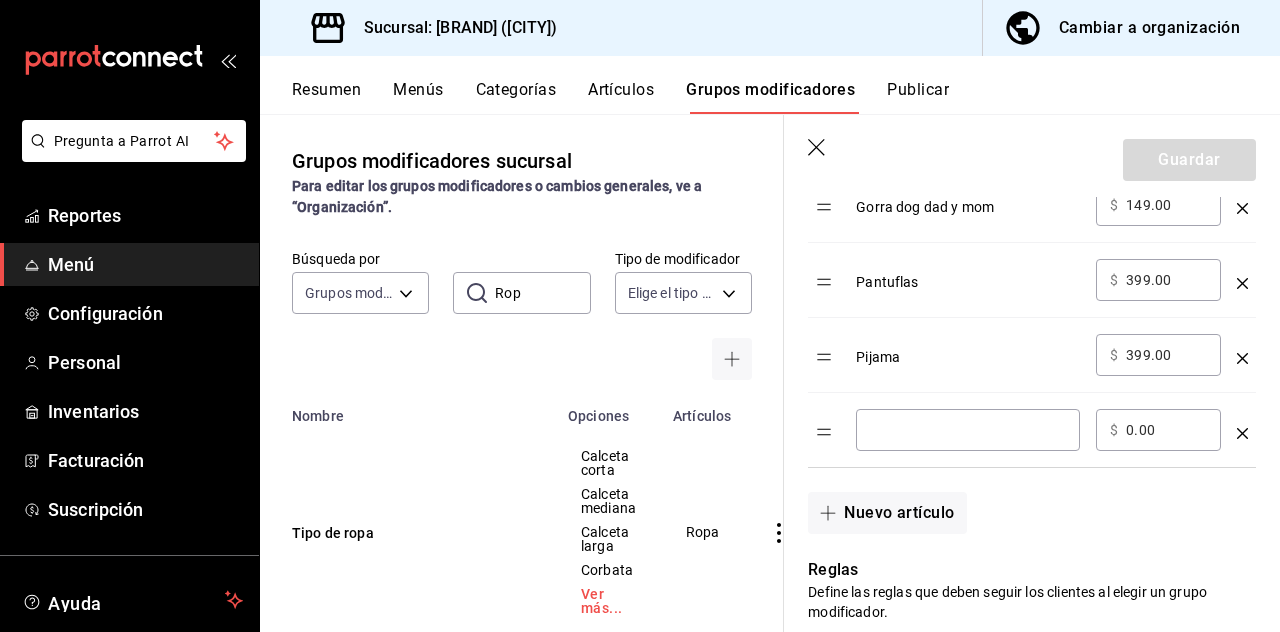 click at bounding box center [968, 430] 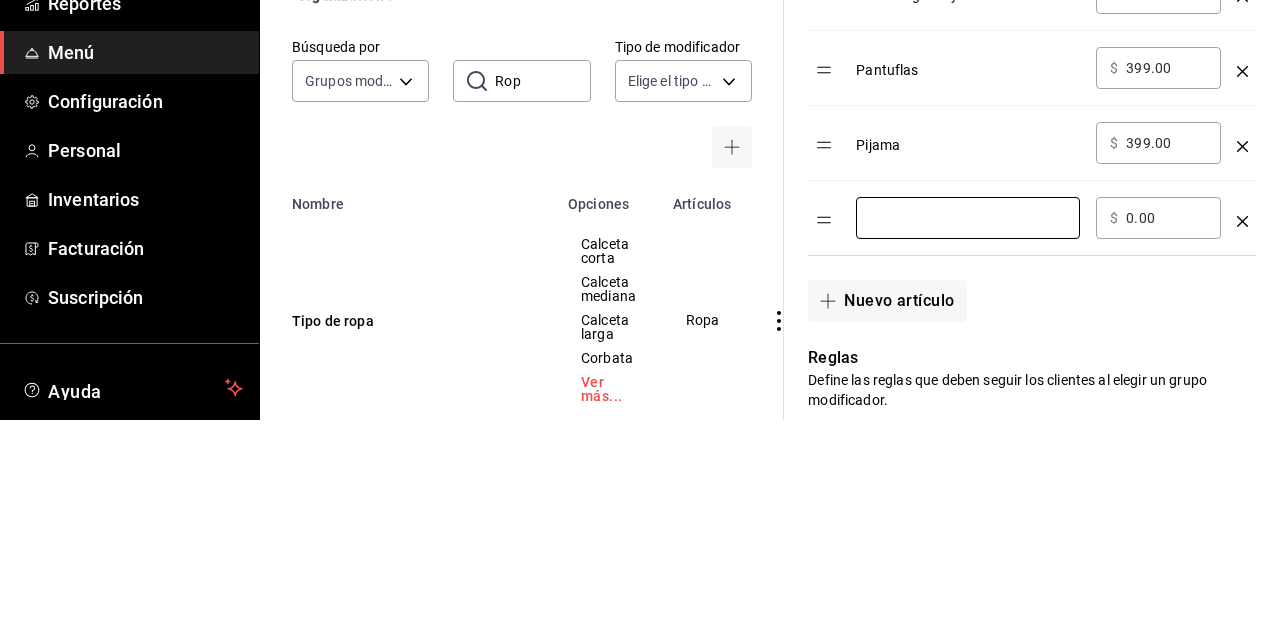 scroll, scrollTop: 1, scrollLeft: 0, axis: vertical 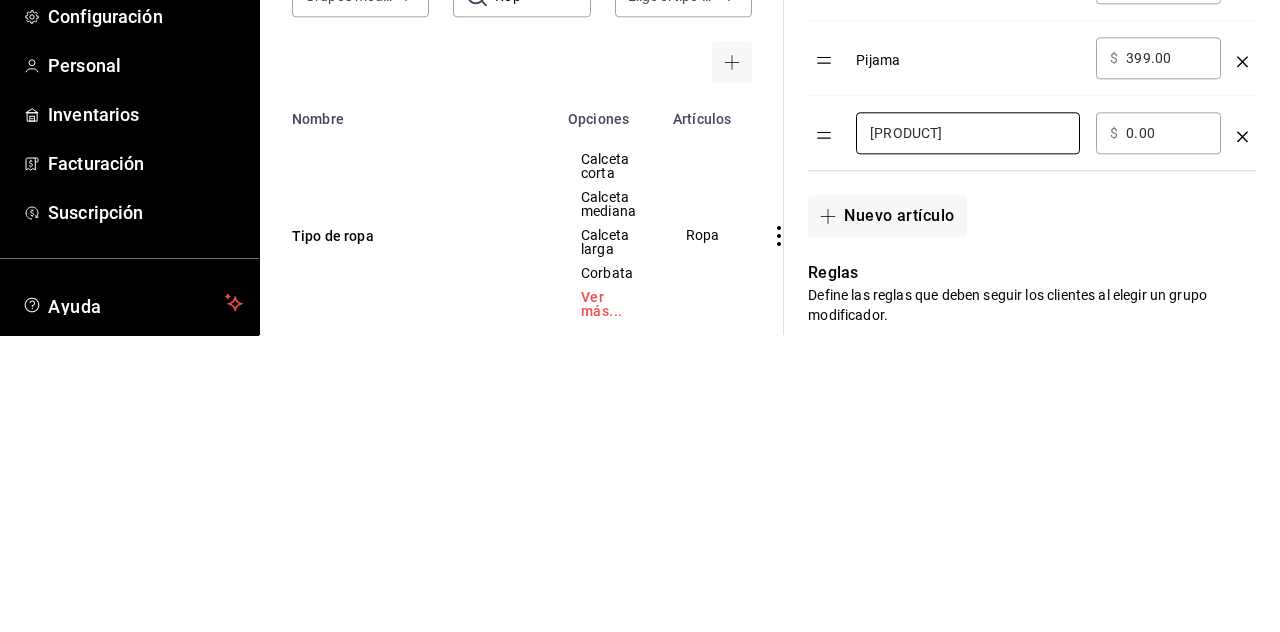 type on "[PRODUCT]" 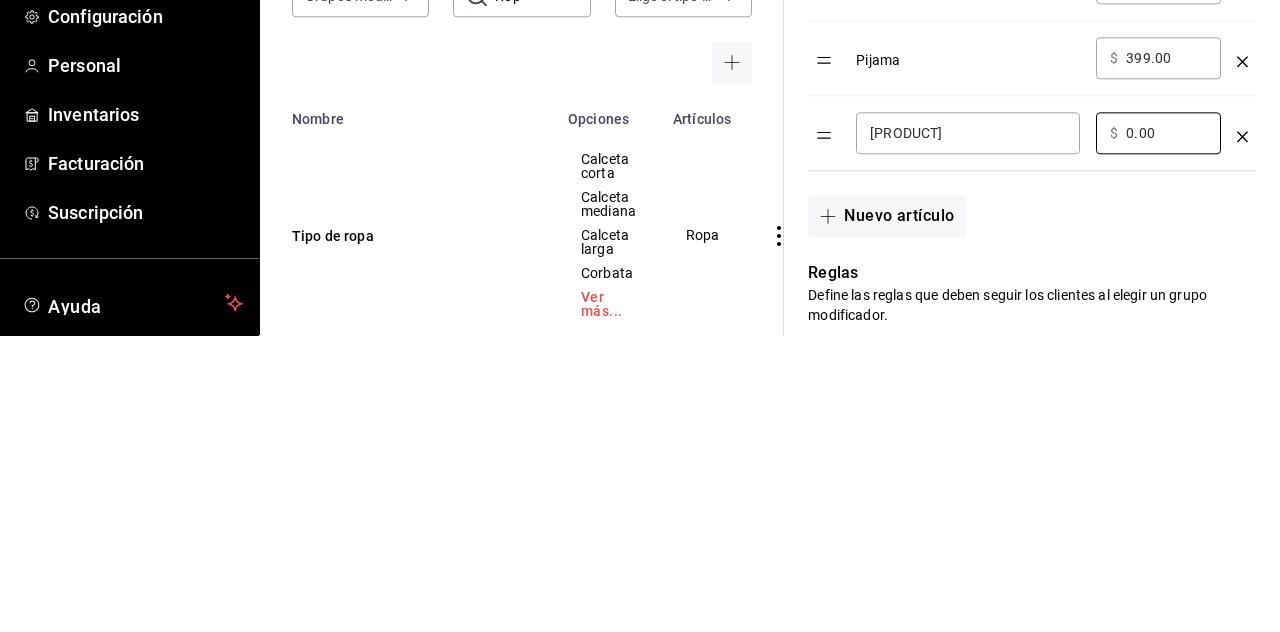 type on "0.00" 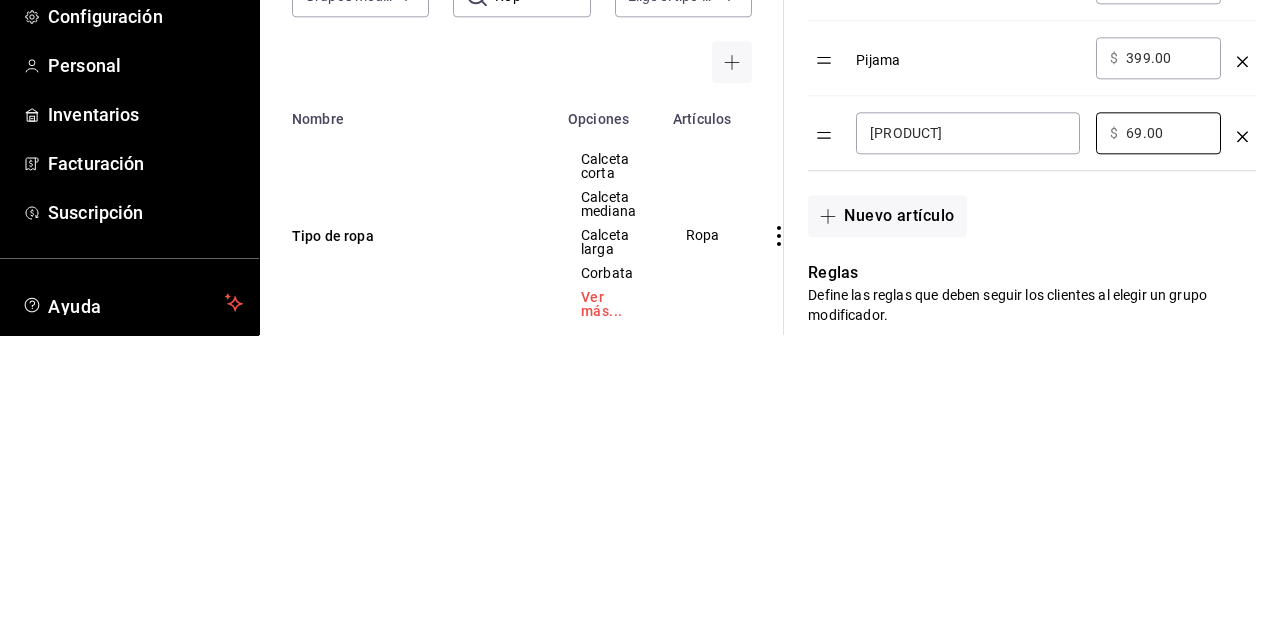 type on "69.00" 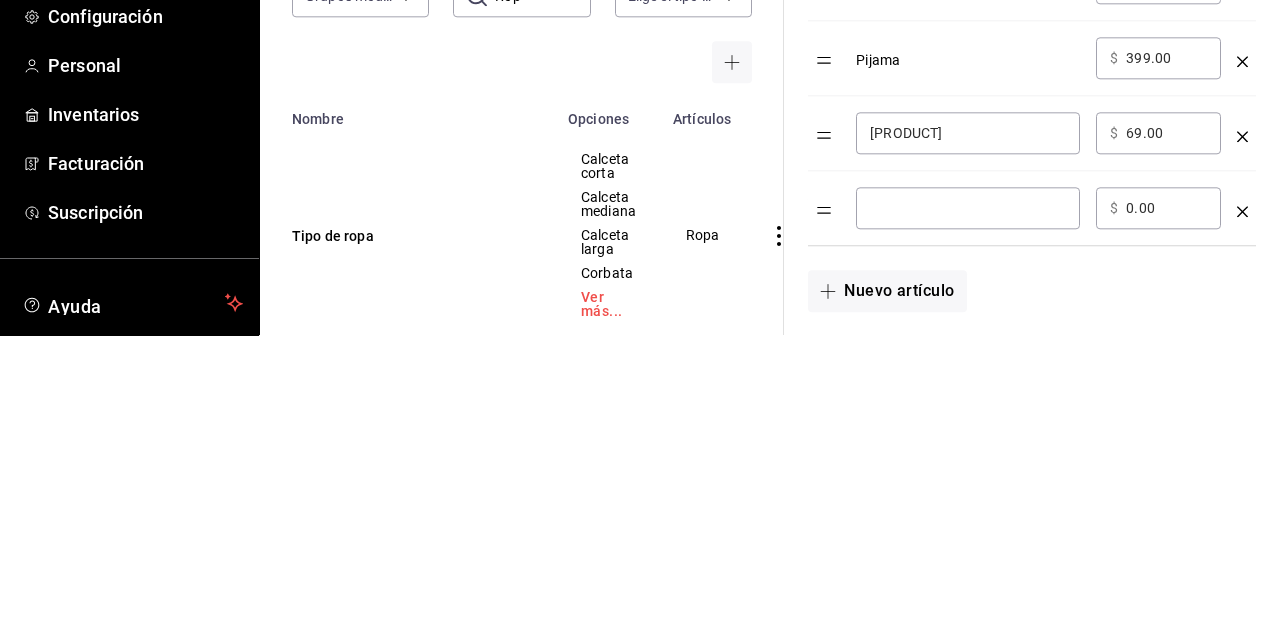 scroll, scrollTop: 1, scrollLeft: 0, axis: vertical 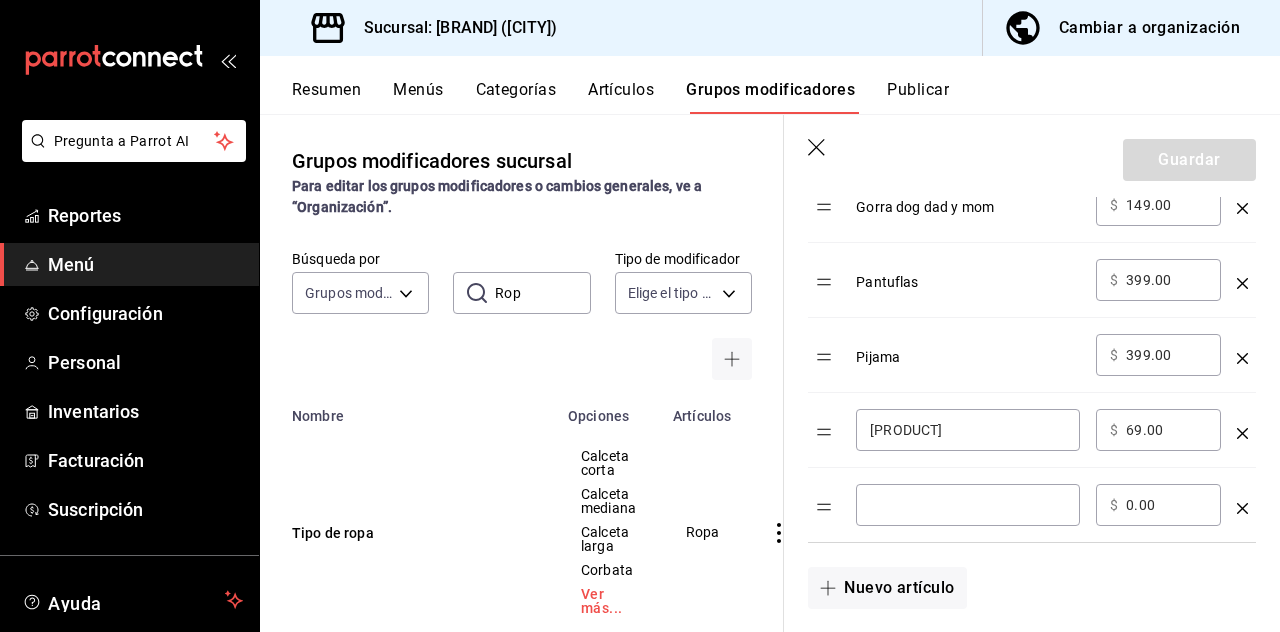 click at bounding box center (968, 505) 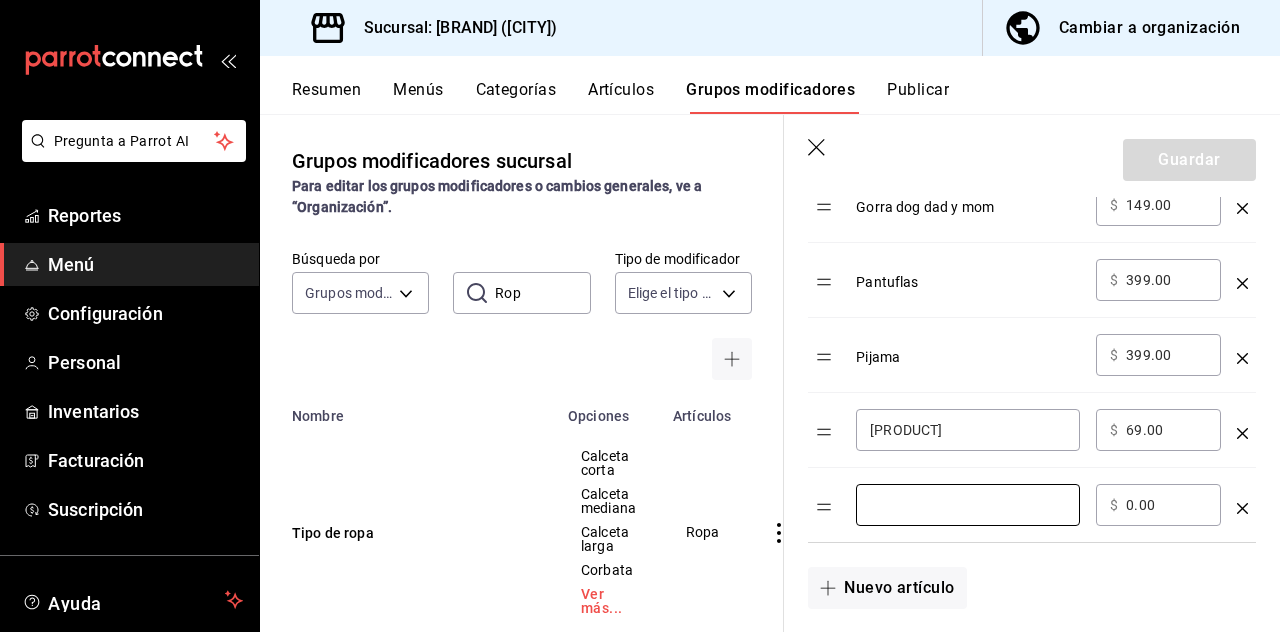 scroll, scrollTop: 1, scrollLeft: 0, axis: vertical 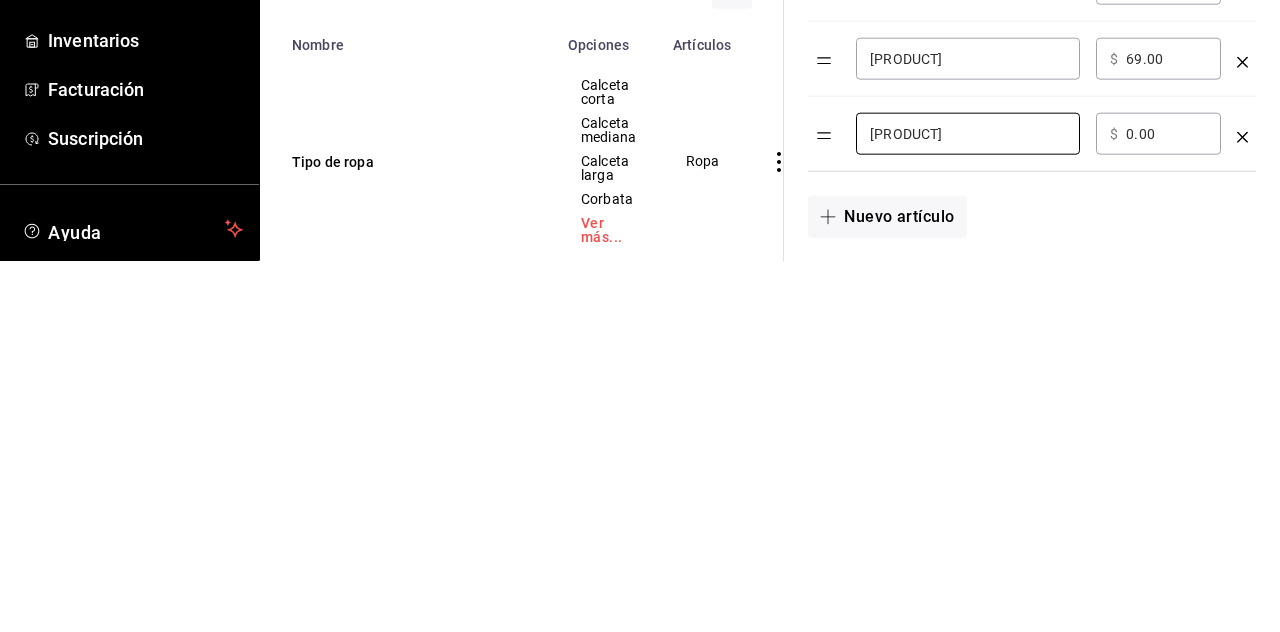 type on "[PRODUCT]" 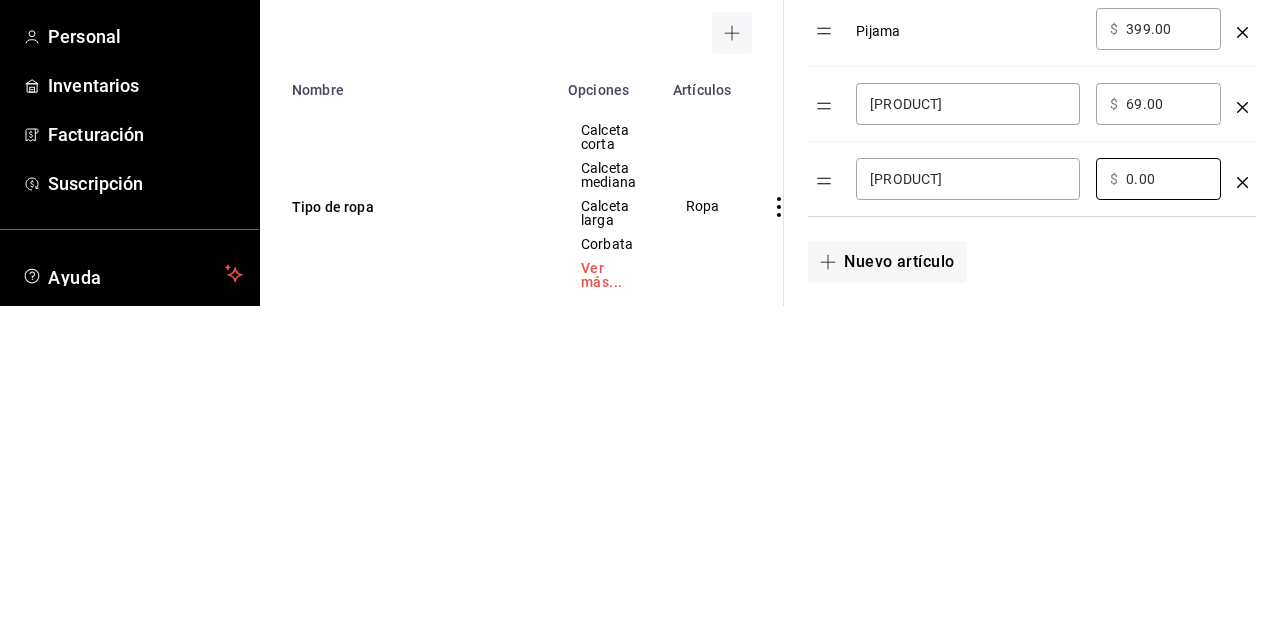 type on "0.00" 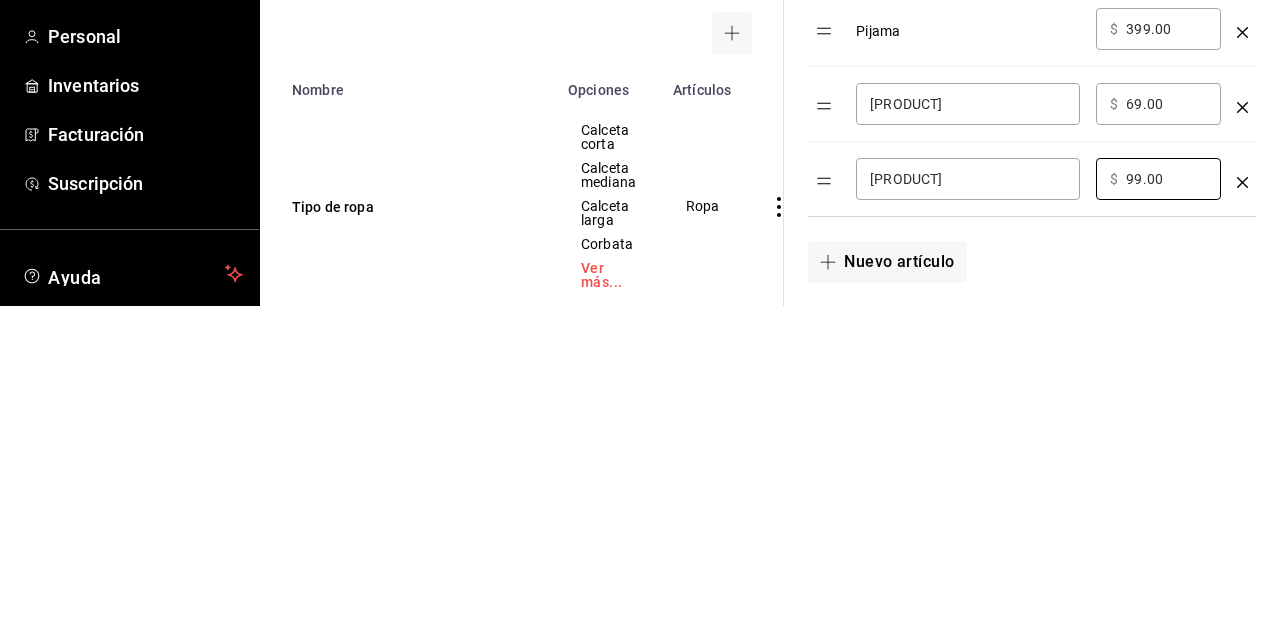 type on "99.00" 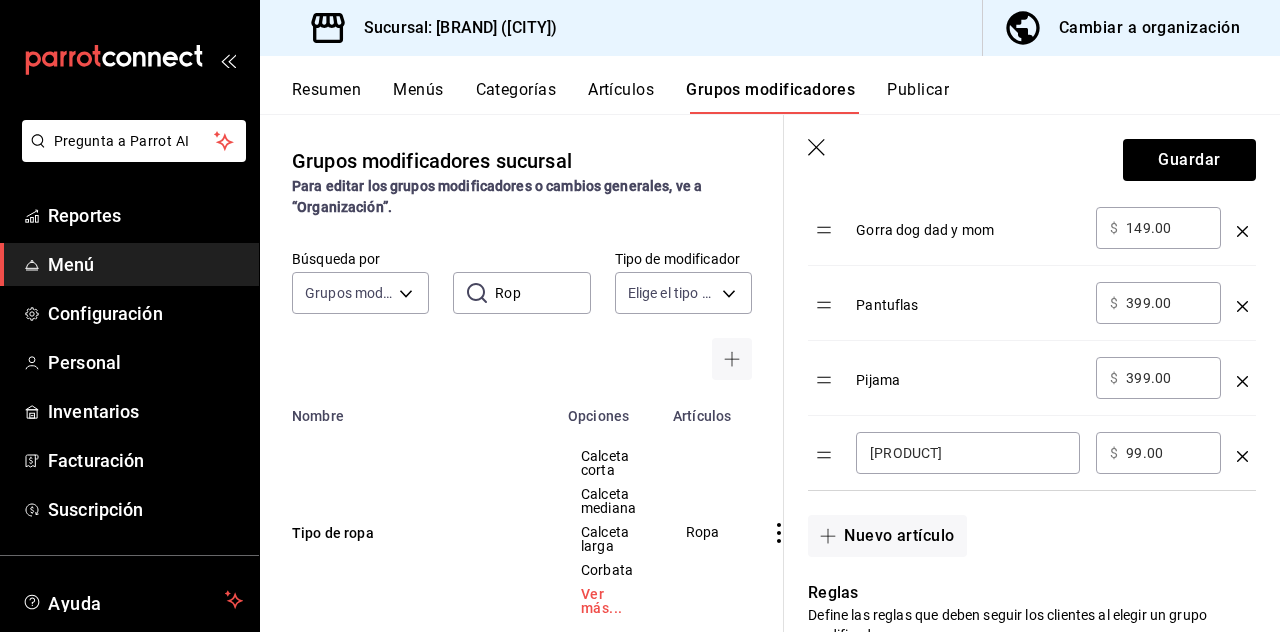 scroll, scrollTop: 1238, scrollLeft: 0, axis: vertical 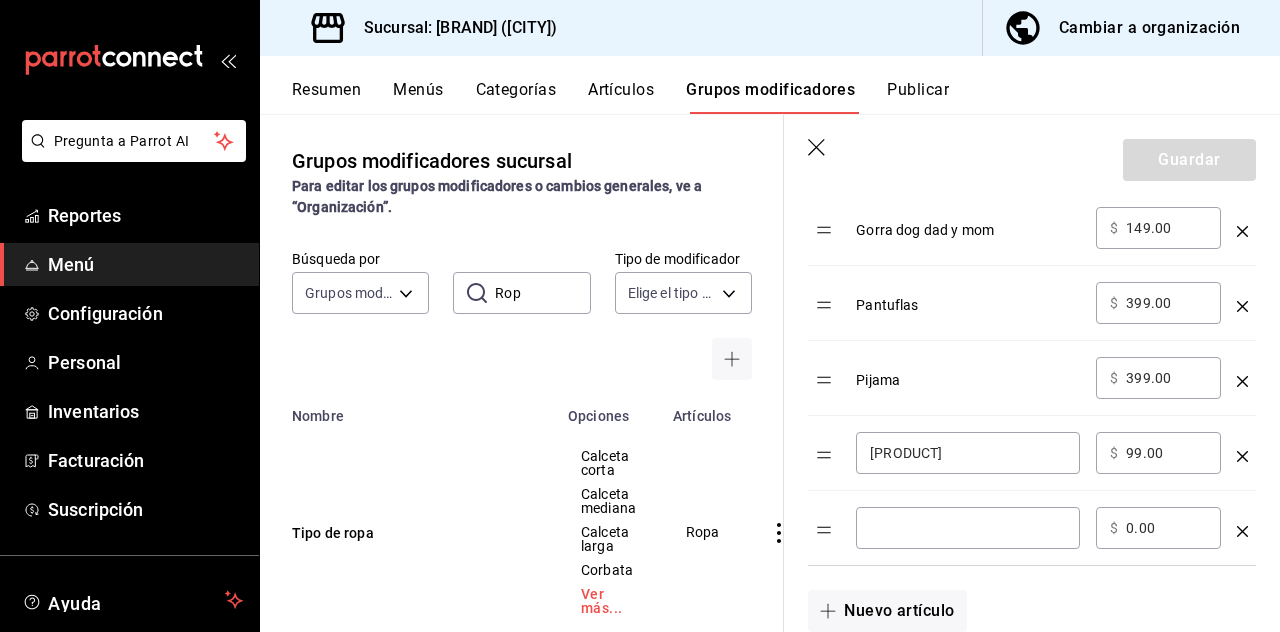 click at bounding box center [968, 528] 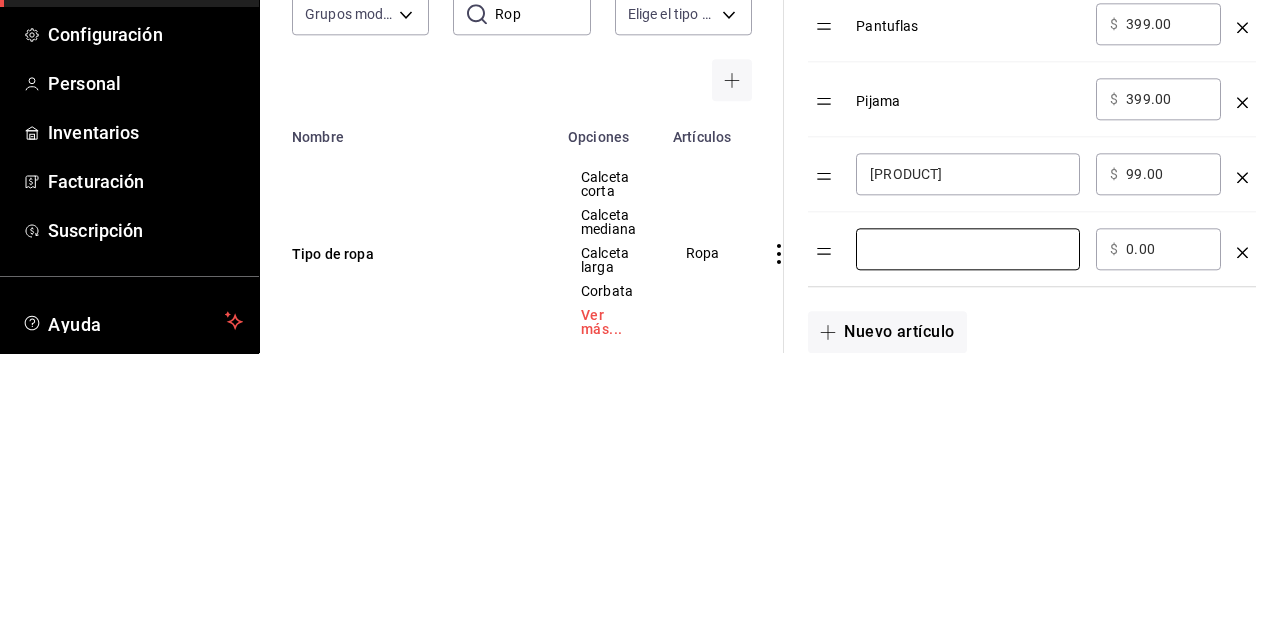 scroll, scrollTop: 20, scrollLeft: 0, axis: vertical 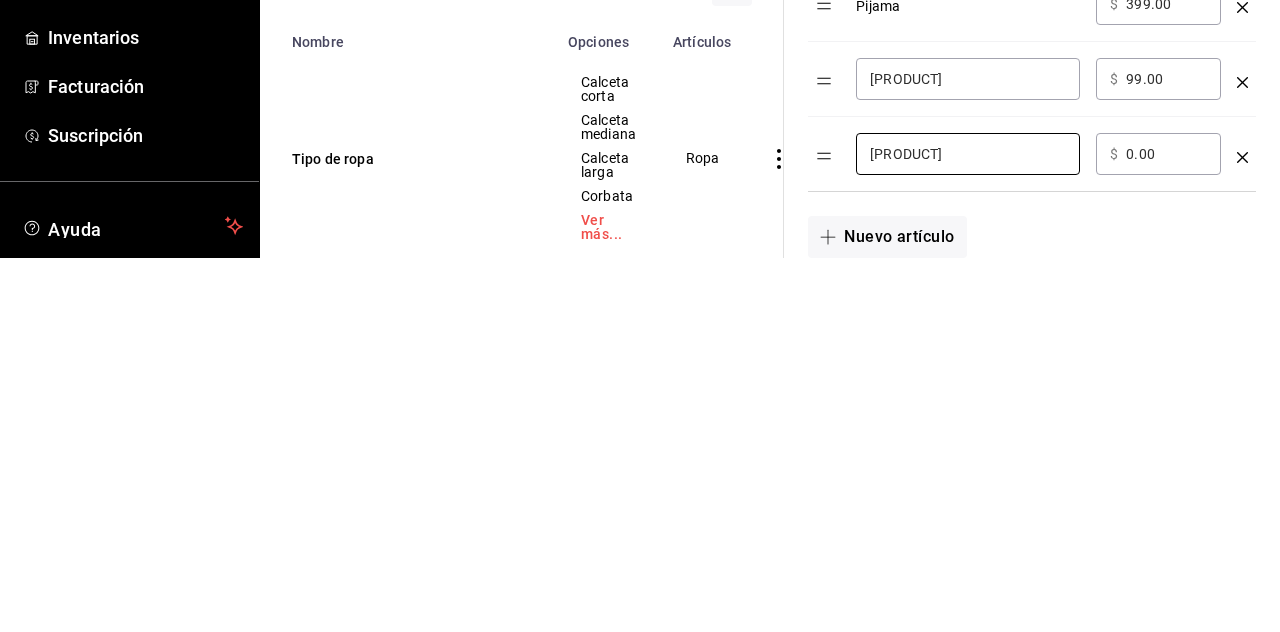 type on "[PRODUCT]" 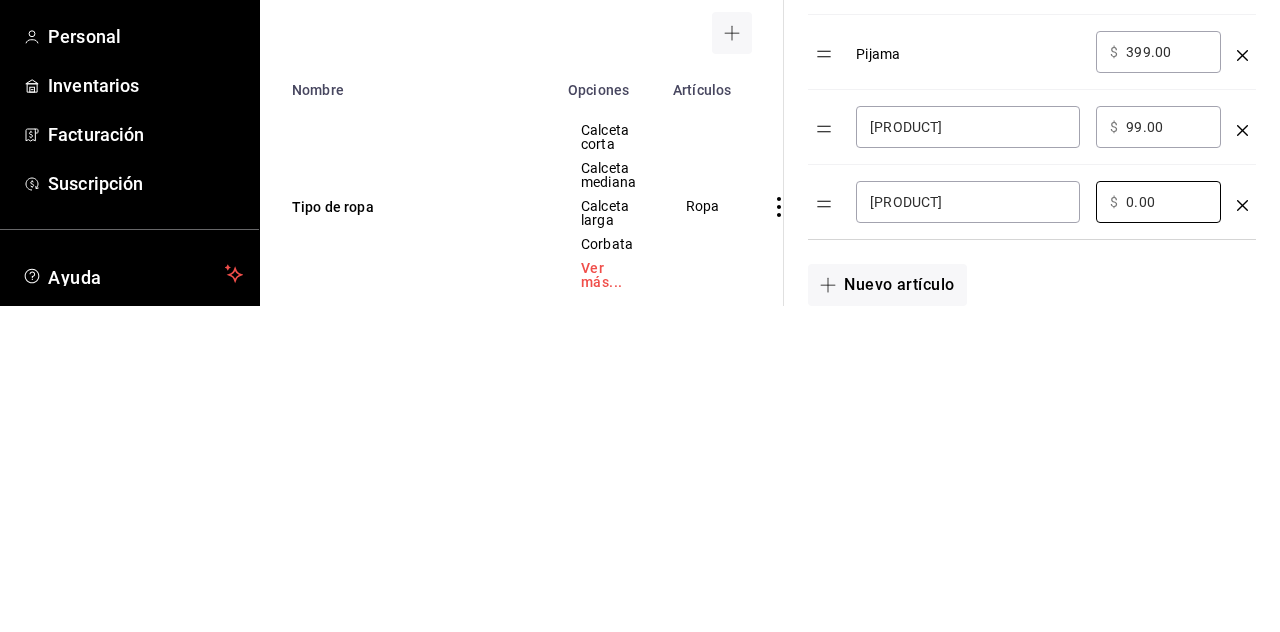 type on "0.00" 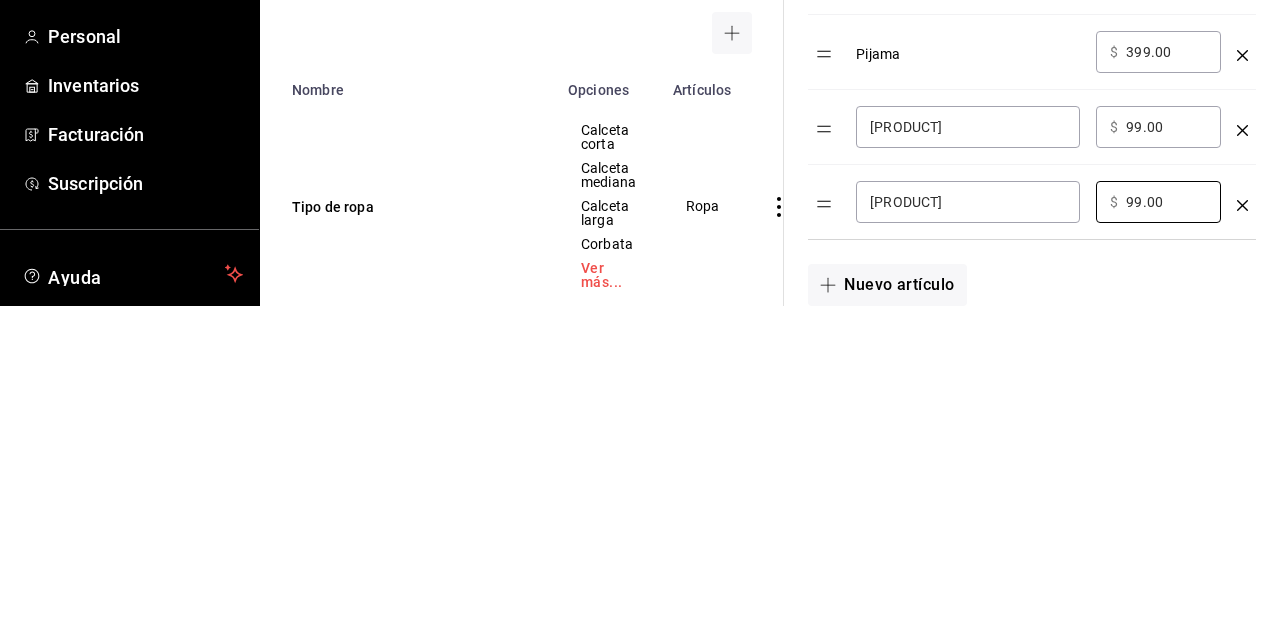 scroll, scrollTop: 20, scrollLeft: 0, axis: vertical 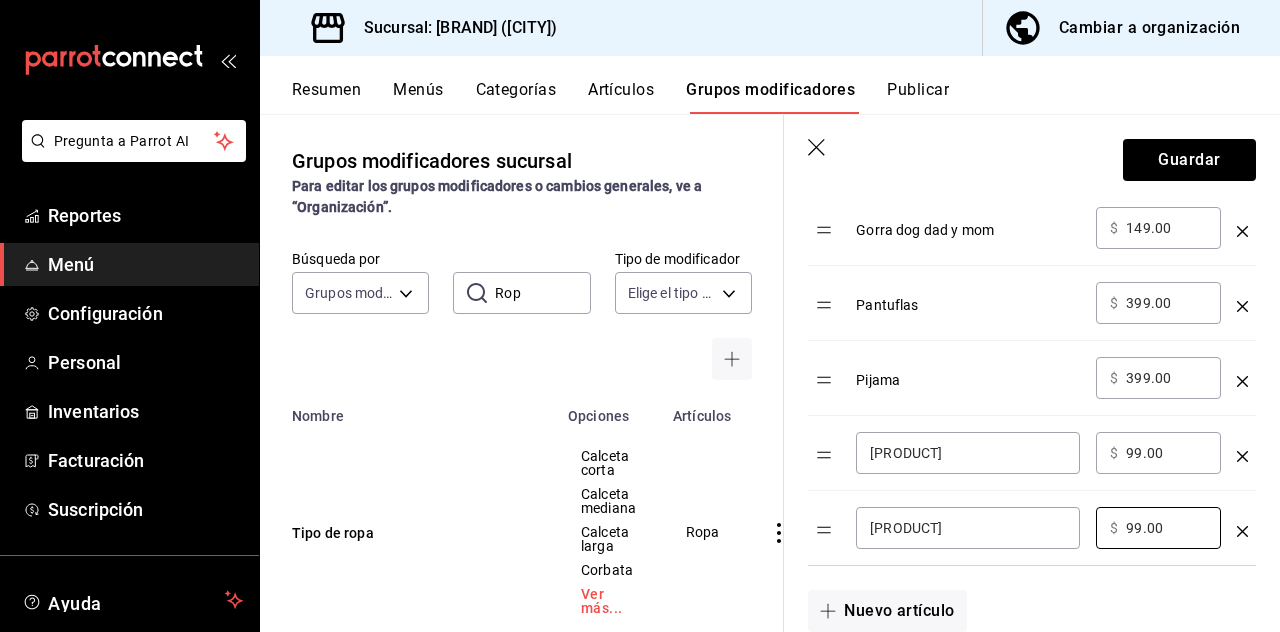 type on "99.00" 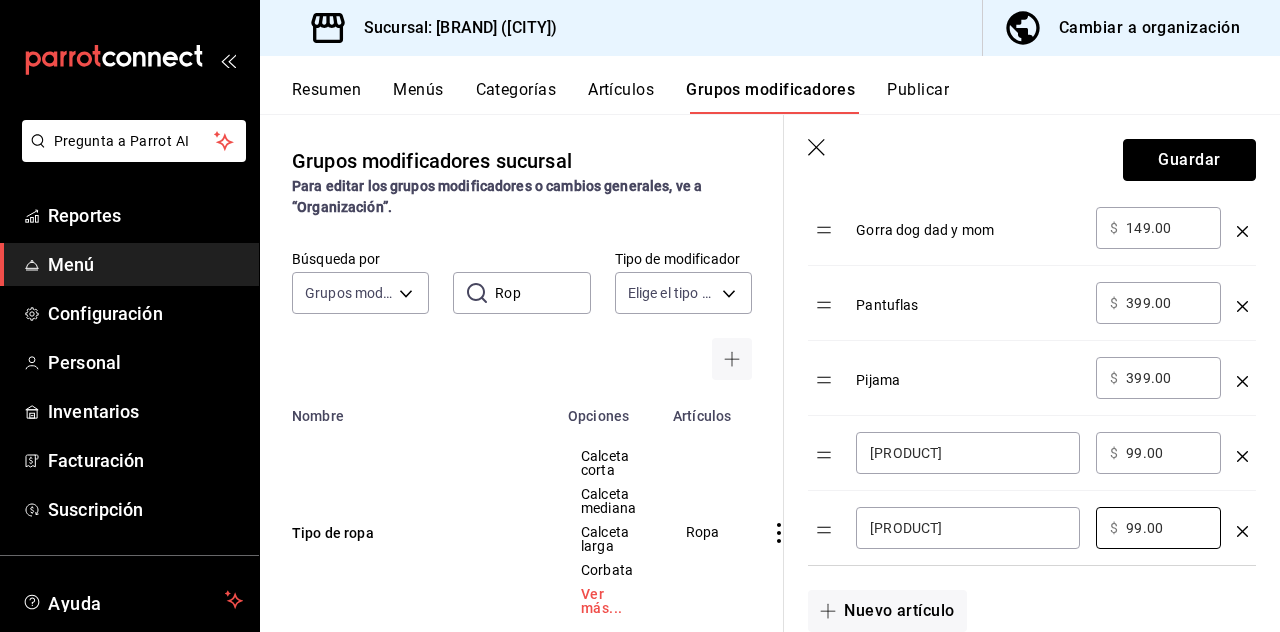 click on "Guardar" at bounding box center [1189, 160] 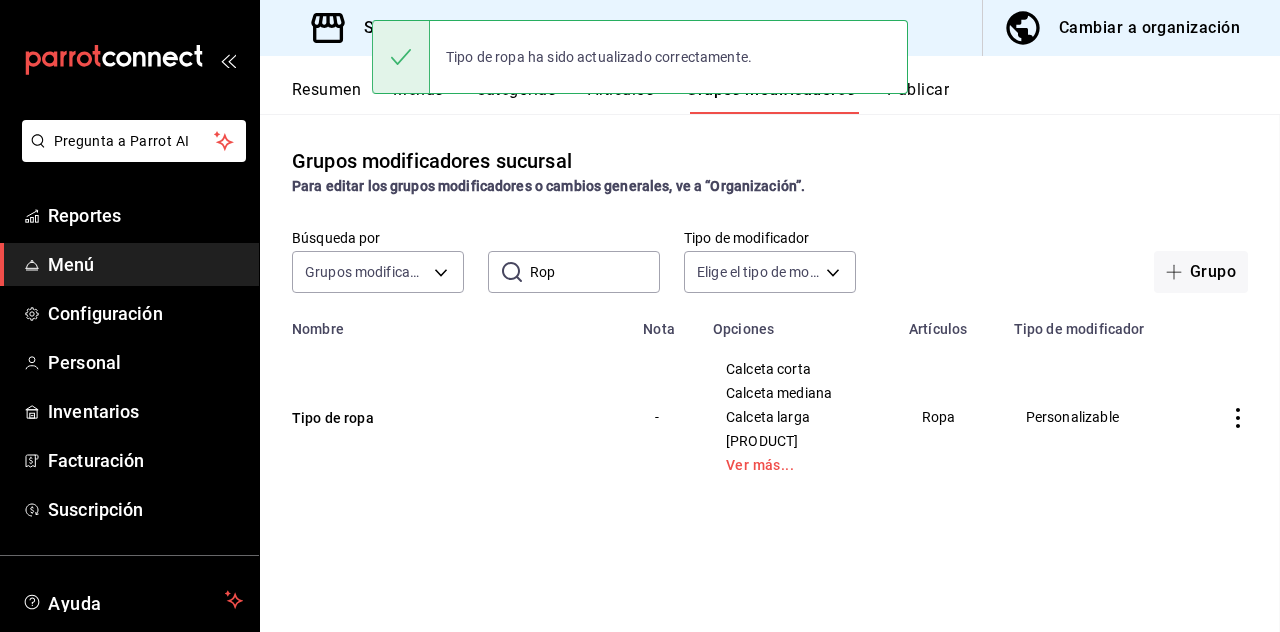 scroll, scrollTop: 0, scrollLeft: 0, axis: both 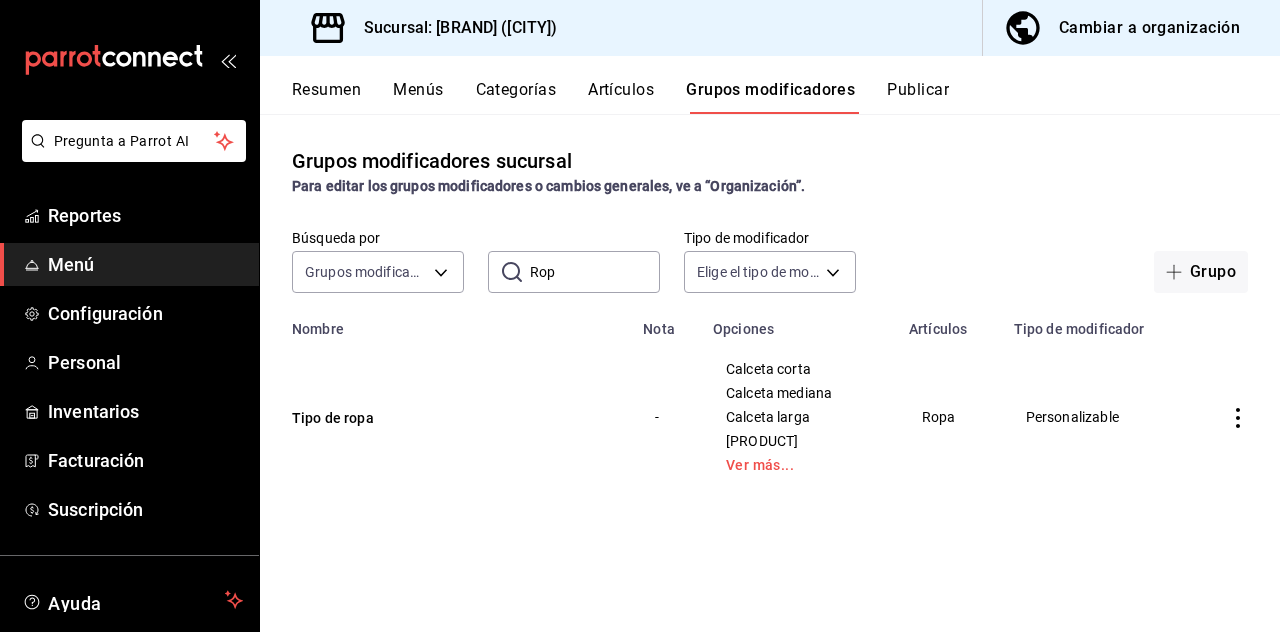 click on "Tipo de ropa" at bounding box center [412, 418] 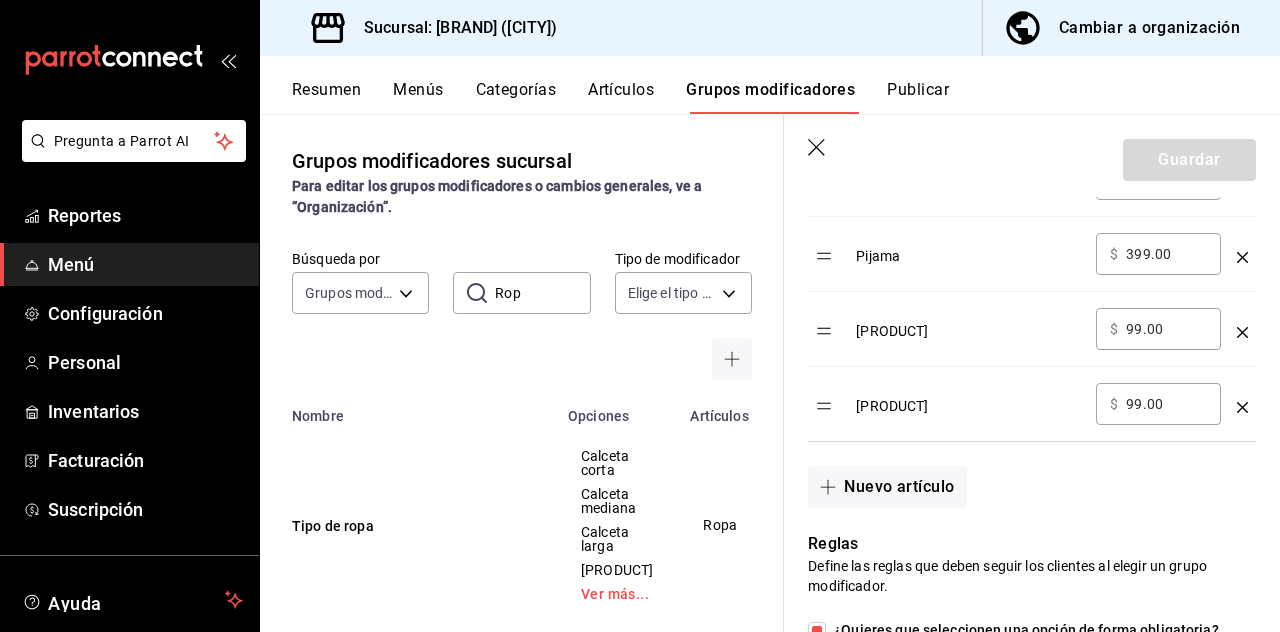scroll, scrollTop: 1364, scrollLeft: 0, axis: vertical 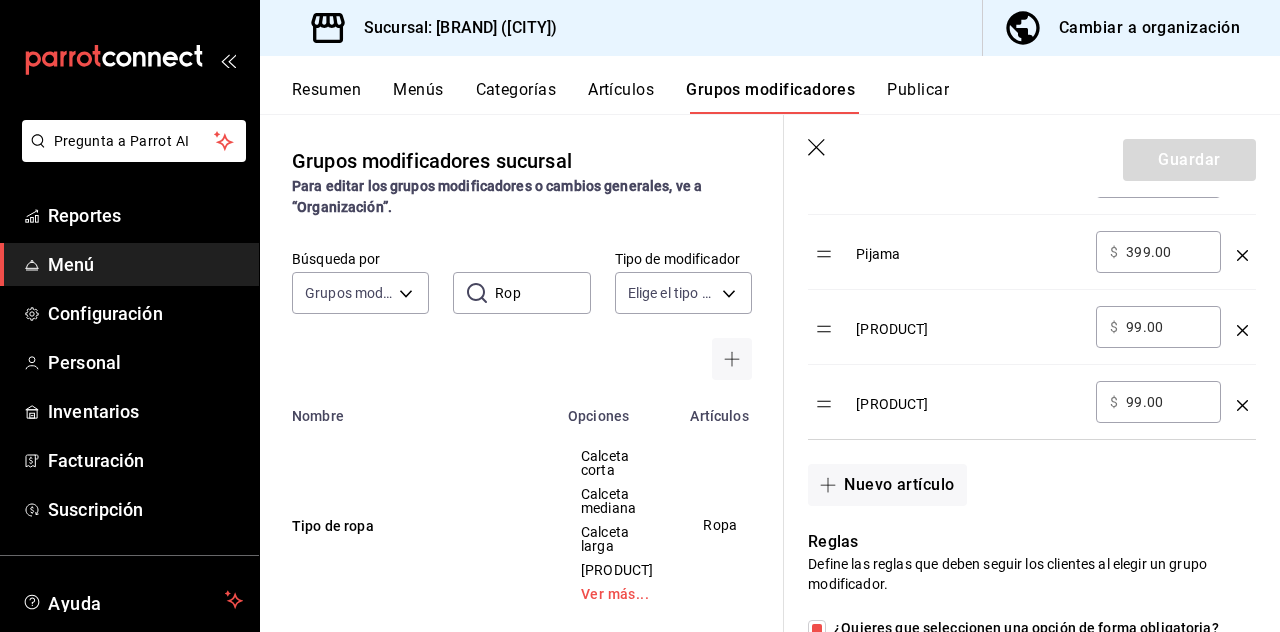 click on "Nuevo artículo" at bounding box center (887, 485) 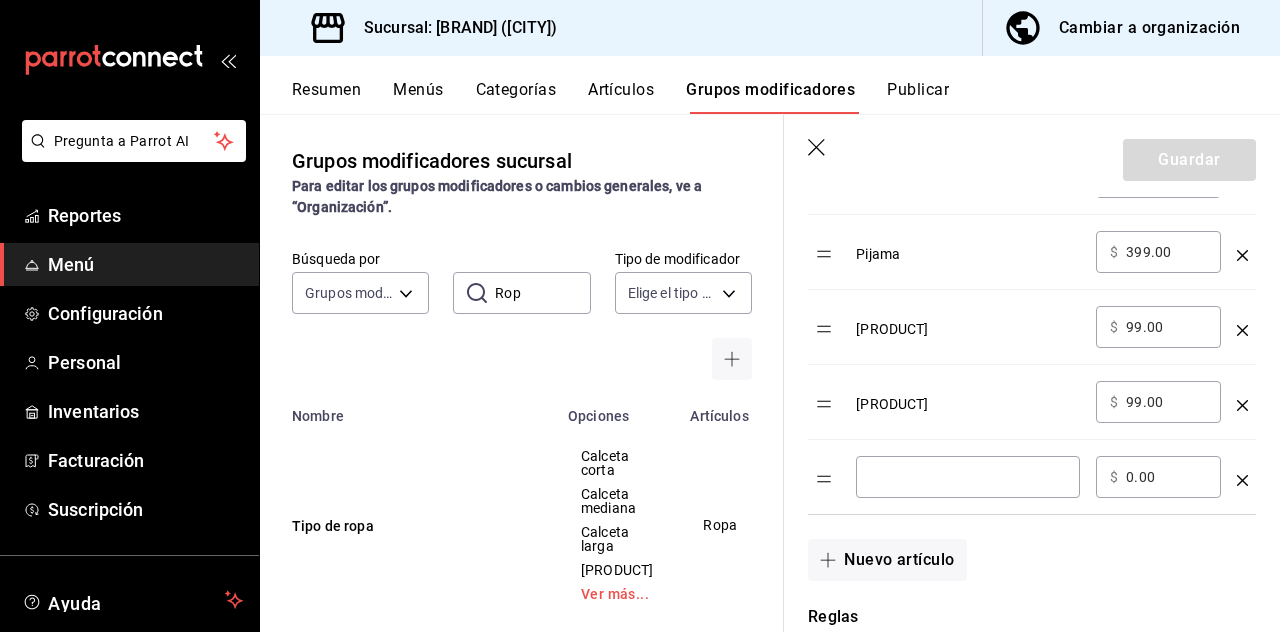 click at bounding box center [968, 477] 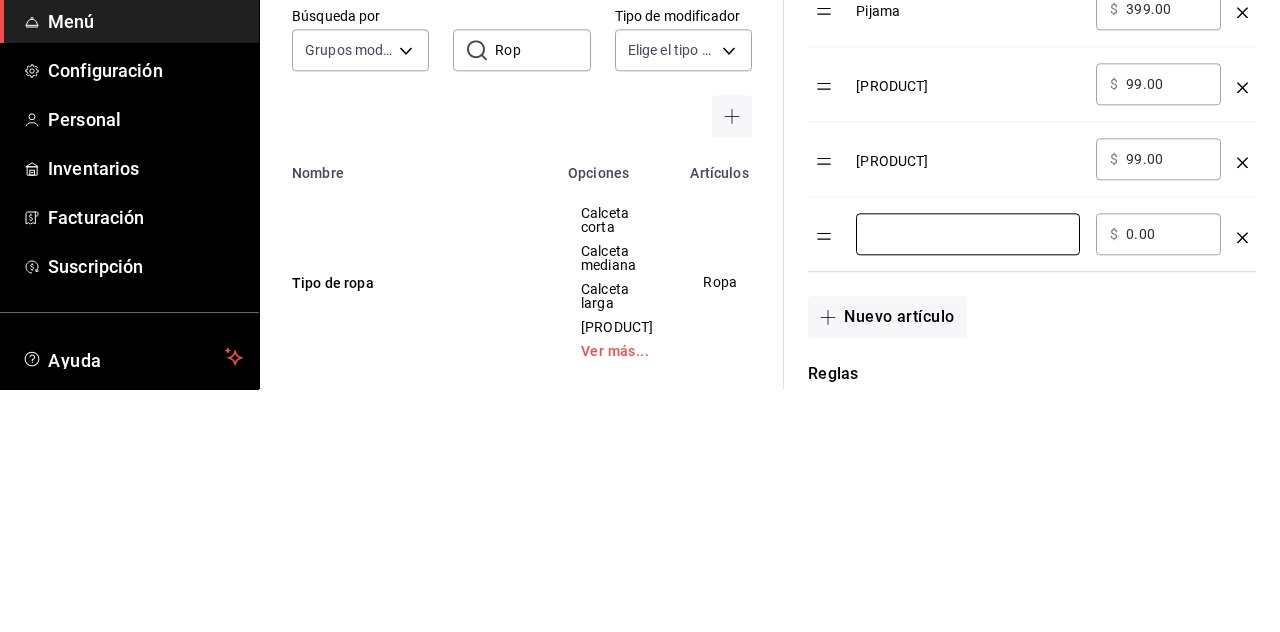 scroll, scrollTop: 20, scrollLeft: 0, axis: vertical 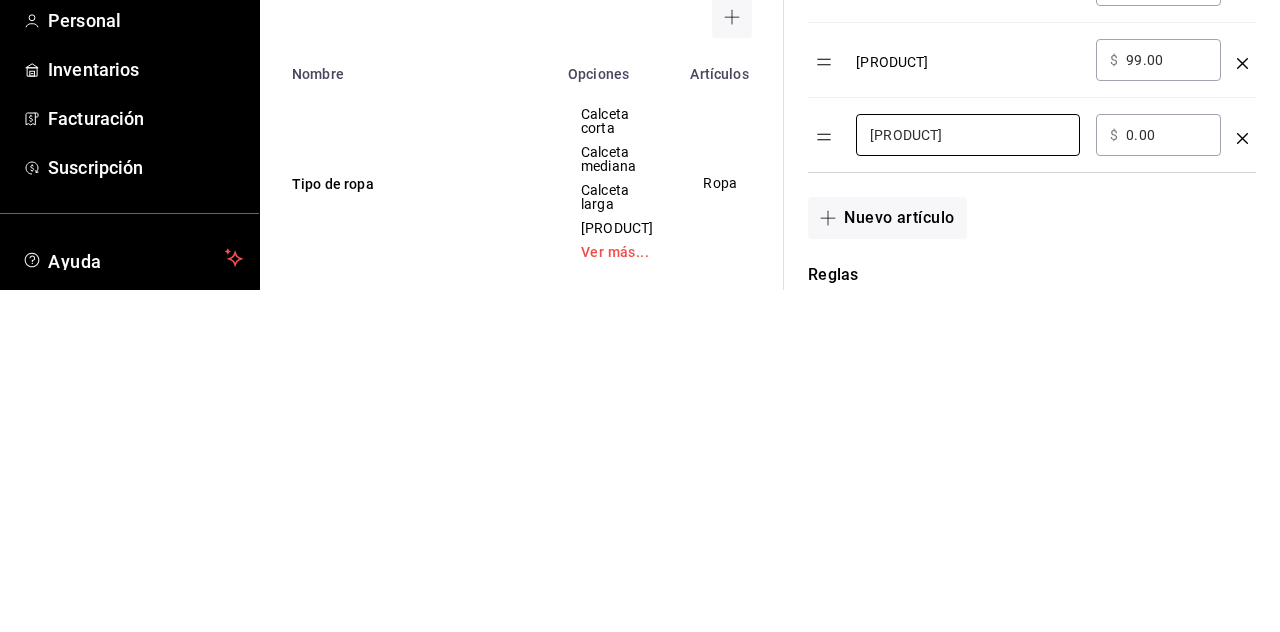 type on "[PRODUCT]" 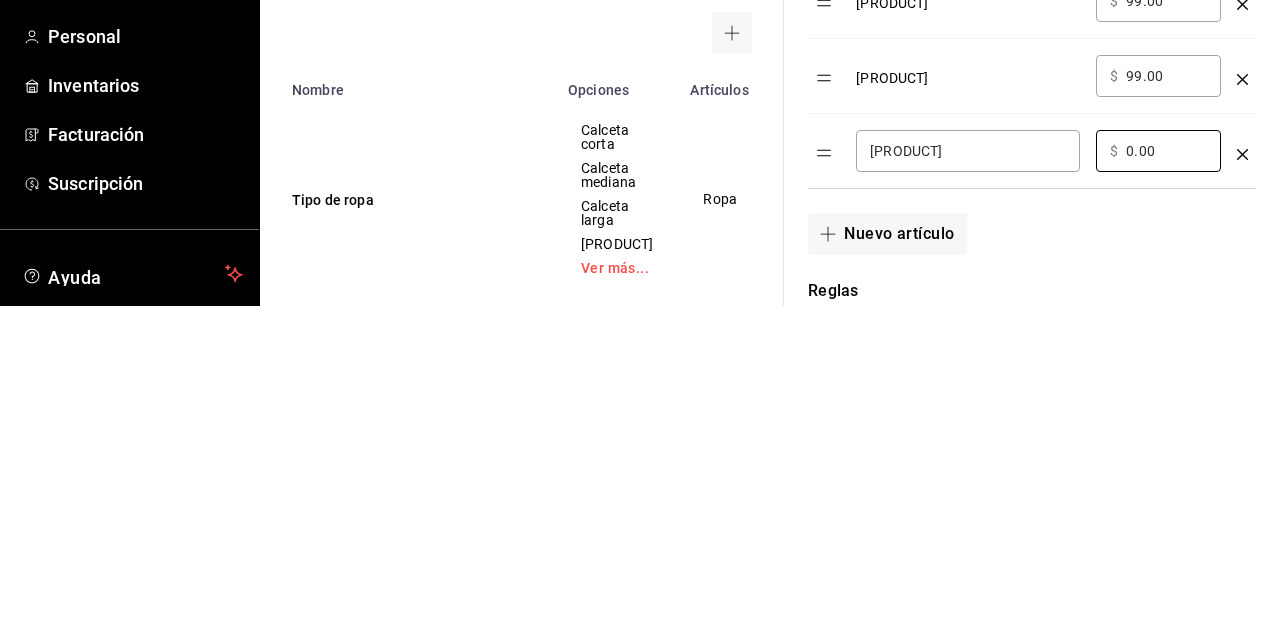 type on "0.00" 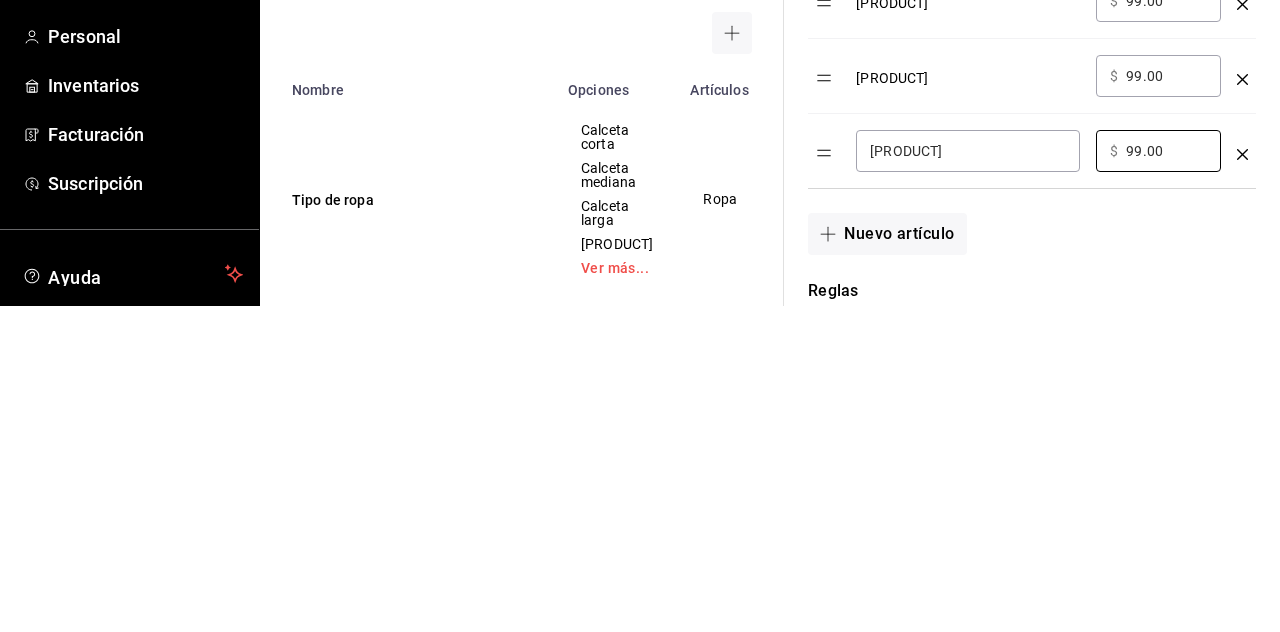 type on "99.00" 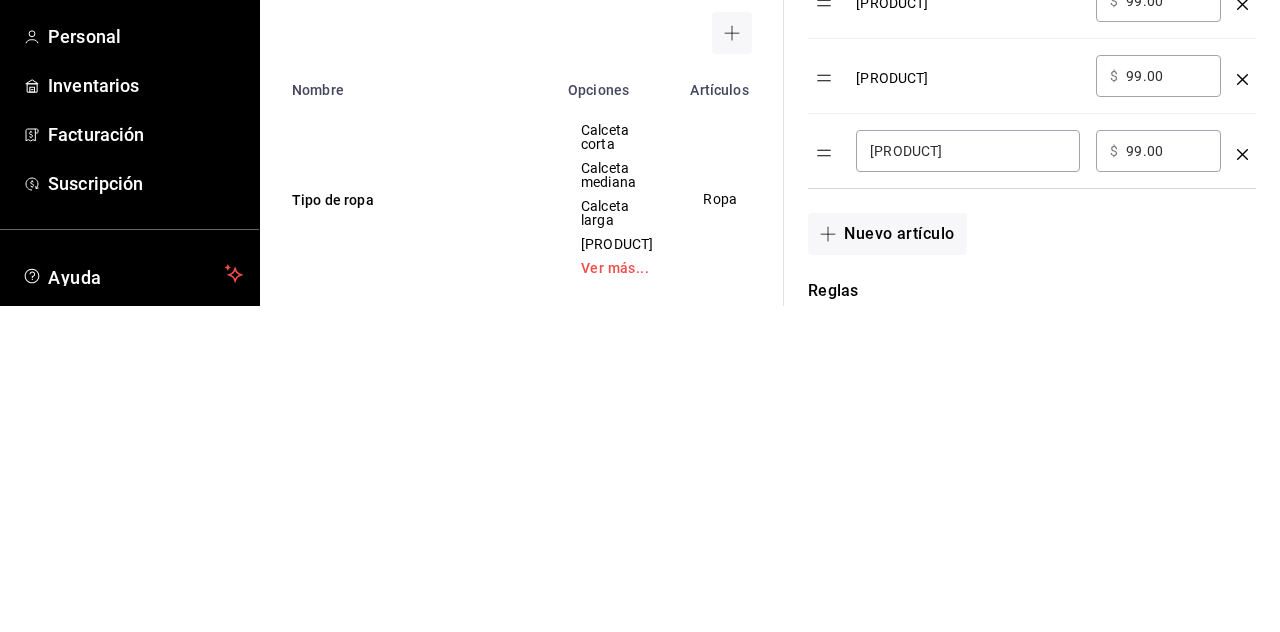 scroll, scrollTop: 20, scrollLeft: 0, axis: vertical 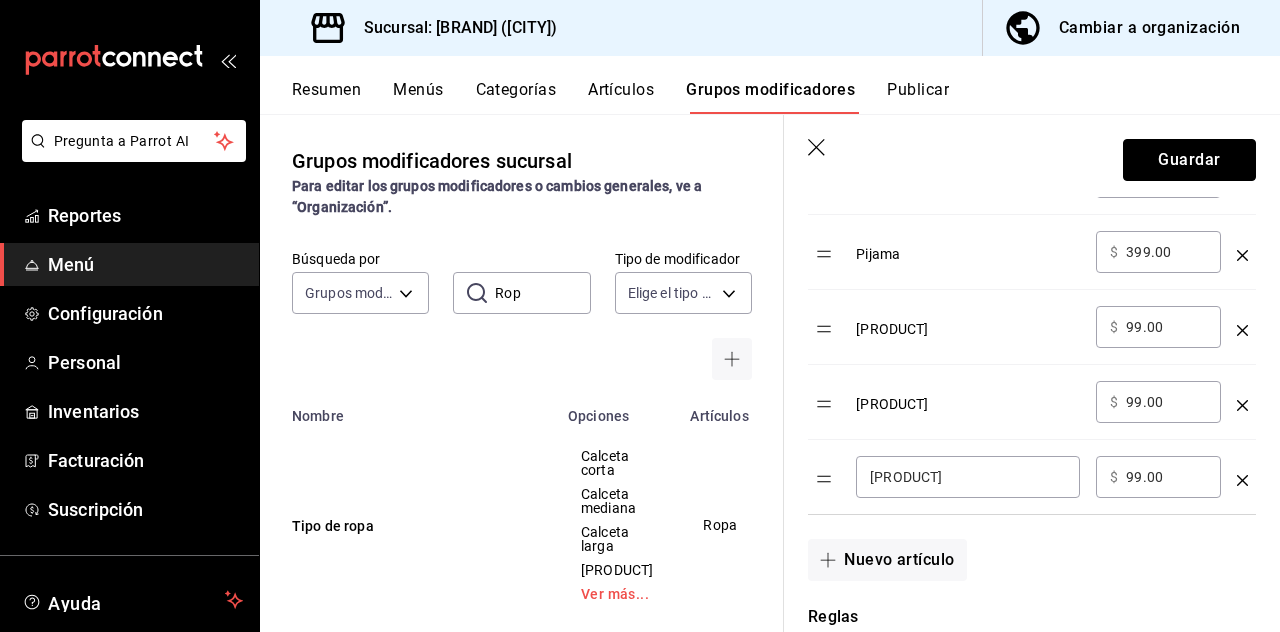click on "Guardar" at bounding box center [1189, 160] 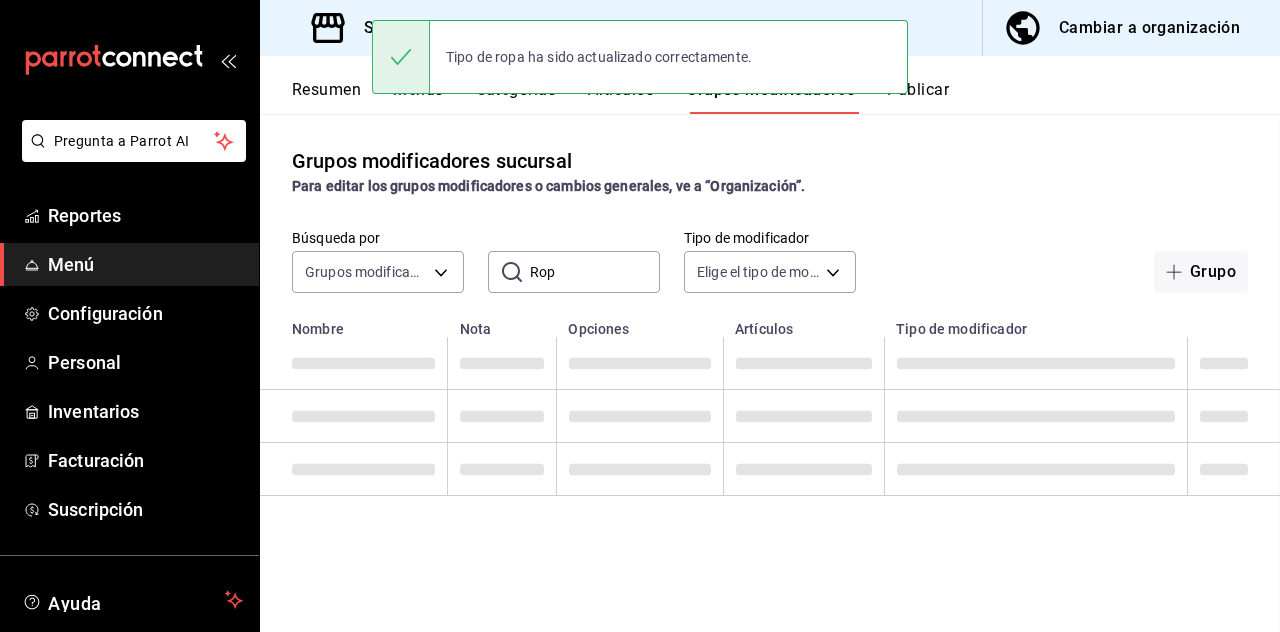 scroll, scrollTop: 0, scrollLeft: 0, axis: both 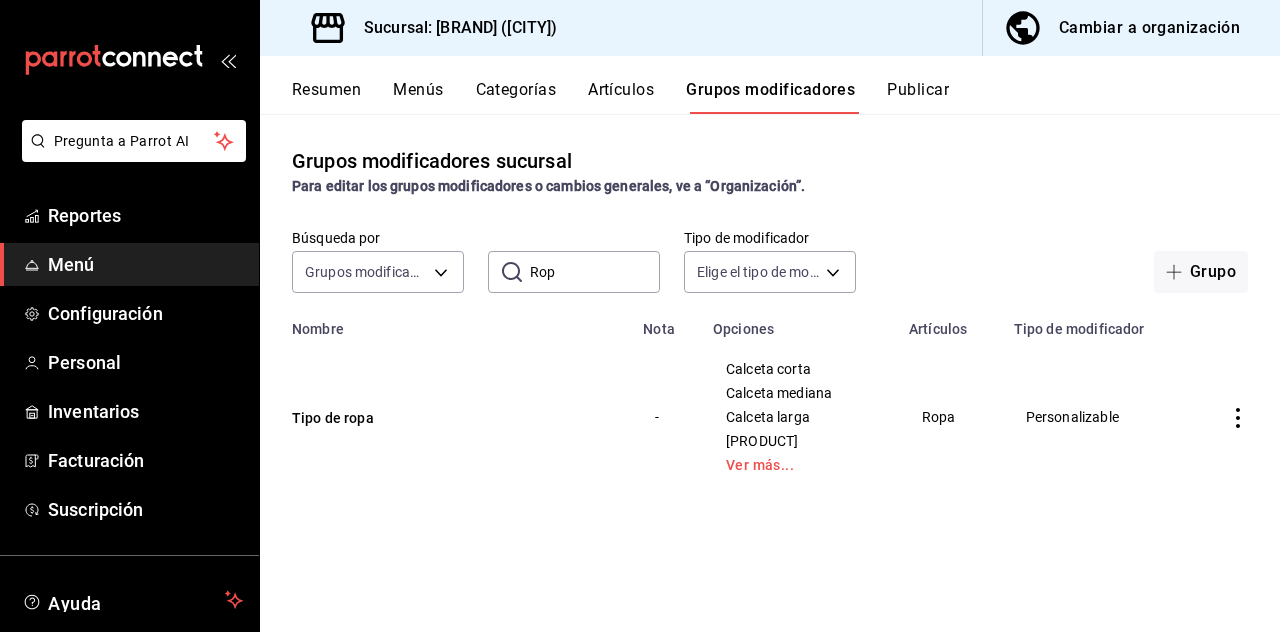 click on "Artículos" at bounding box center [621, 97] 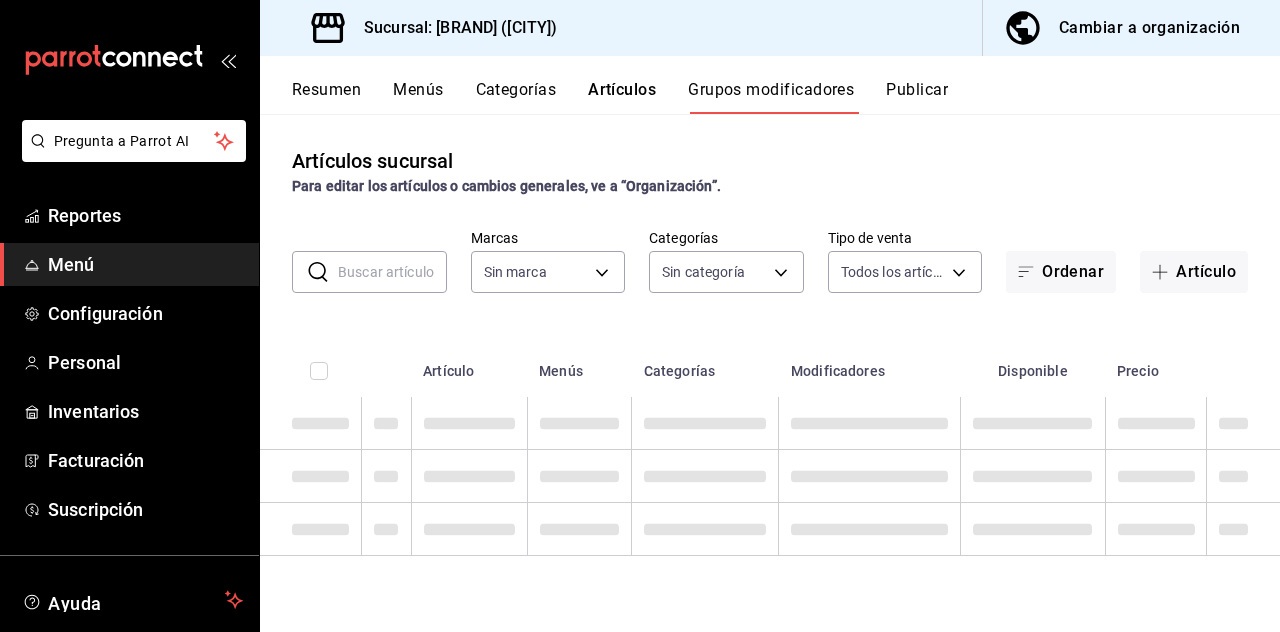 type on "e4bdba6b-3afc-4633-b0eb-b84fb118c14c" 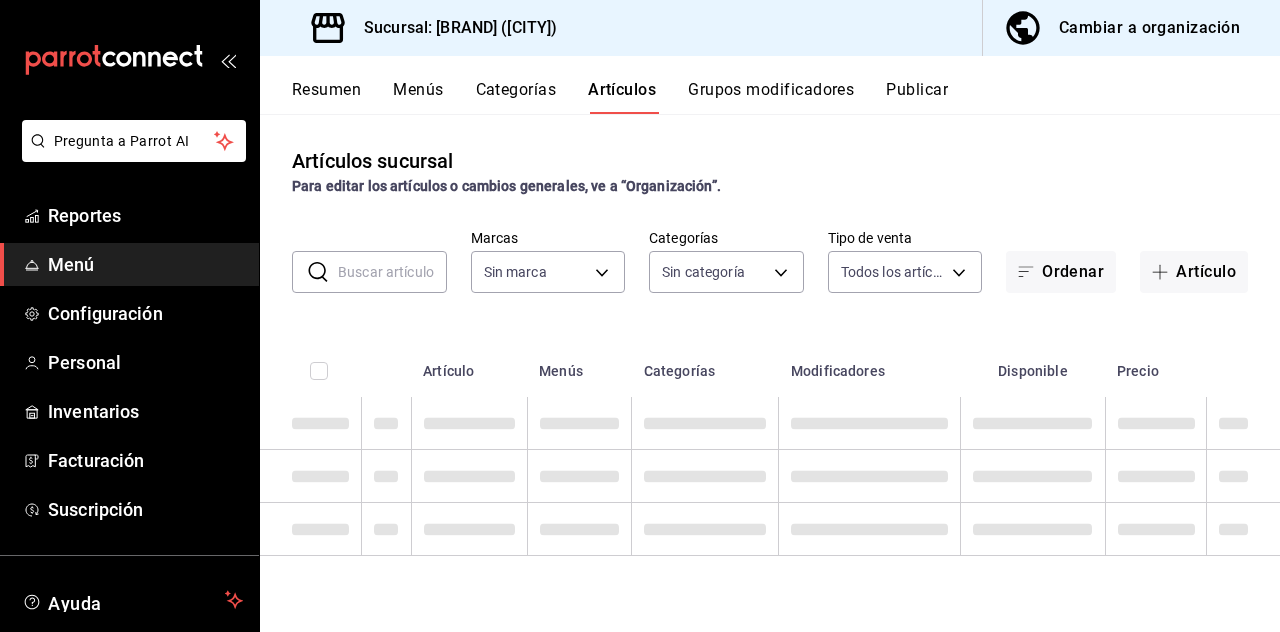 type 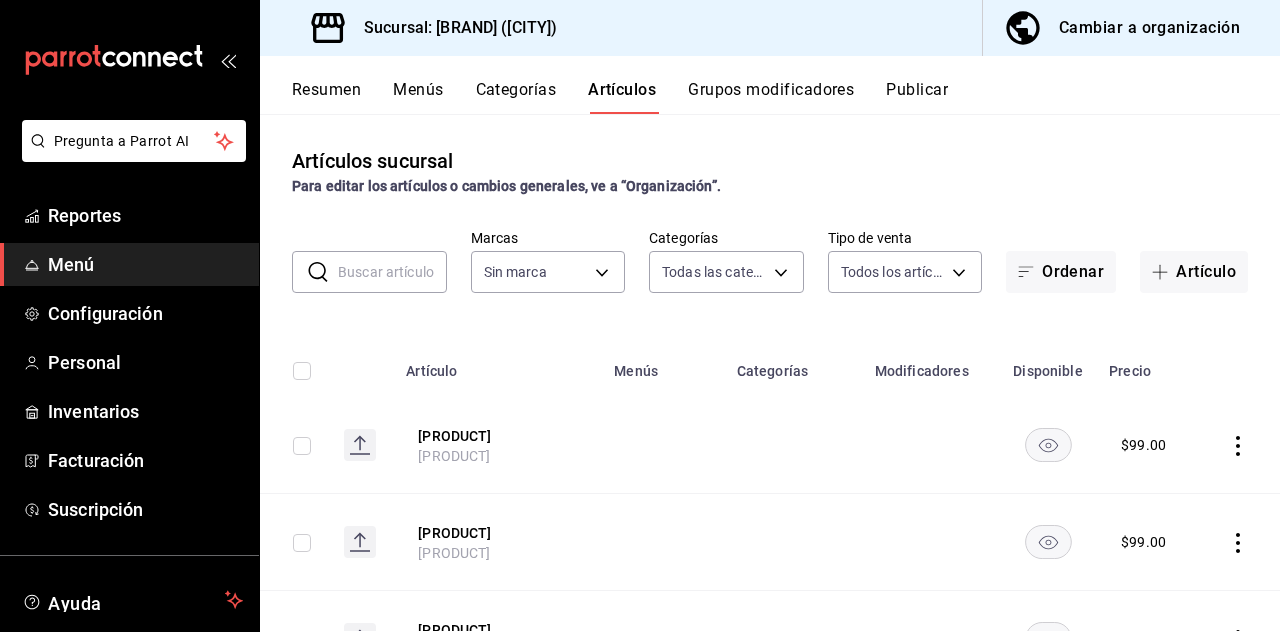 type on "2e7e67ed-5f2b-4130-9a84-70ff600273ad,dbe13013-e321-4a4b-a4f1-56a3aaec2584,08f8b5d9-2177-4405-952d-5605cade9e40,bbaed9c5-a020-48c3-994a-098dcf4a3186,34783835-49f5-40f9-85cc-6317dbc95199,50fb442c-bb76-497c-b7f7-ab07bd65b562,f5dd6bd0-7cbc-443c-b89b-bec8ff61ad23,4a7dbf2a-7cb6-4403-a266-e9df71833af6,ab18d3f9-0b18-41b7-9938-dad8ad78df72,663980dd-8b84-4353-9f23-c5cb4eb38217,89bee048-a8f9-4687-84b4-8e63bfd3d66e,4eb2820d-40ad-45c3-b27d-368c5308ec59,03f937b9-51a5-4d7b-87a3-9f7a6f3313a7,2c7ba25c-8ddd-46bf-9d57-b94ecae30303,f41b13bd-a827-493a-8156-014df723f76c,6b955a39-425d-4174-8b92-590af2c06725,ddeb940e-b2d6-448f-817f-80f5b18b683e,d36ef837-729d-4e4e-8d62-706b26f0eb35,ab41184e-e4ba-45f4-a59d-68aa2d50253b,0c744042-81e2-46dd-818d-1c3e251482bc" 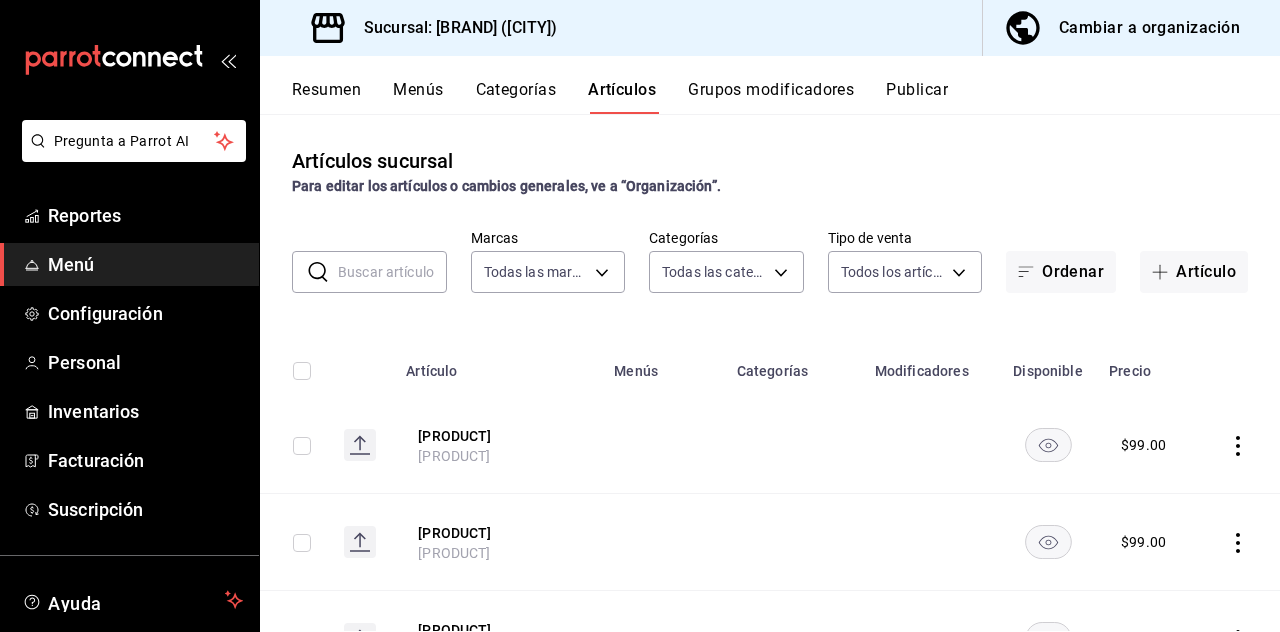 click on "Artículo" at bounding box center [1194, 272] 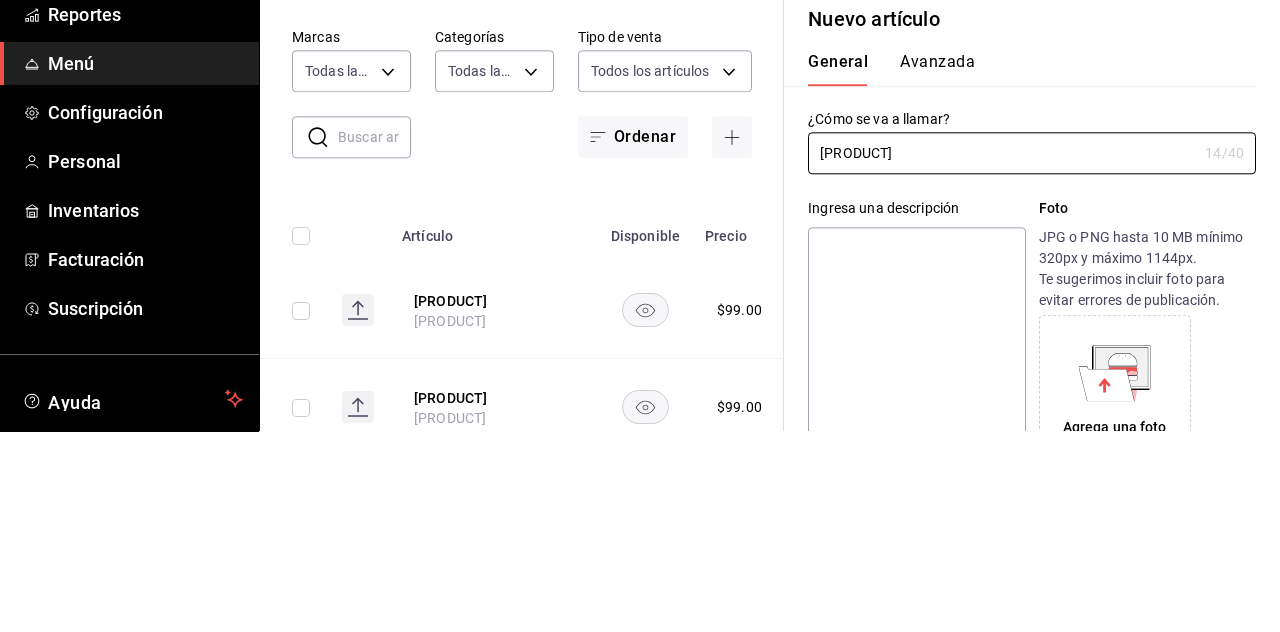 scroll, scrollTop: 20, scrollLeft: 0, axis: vertical 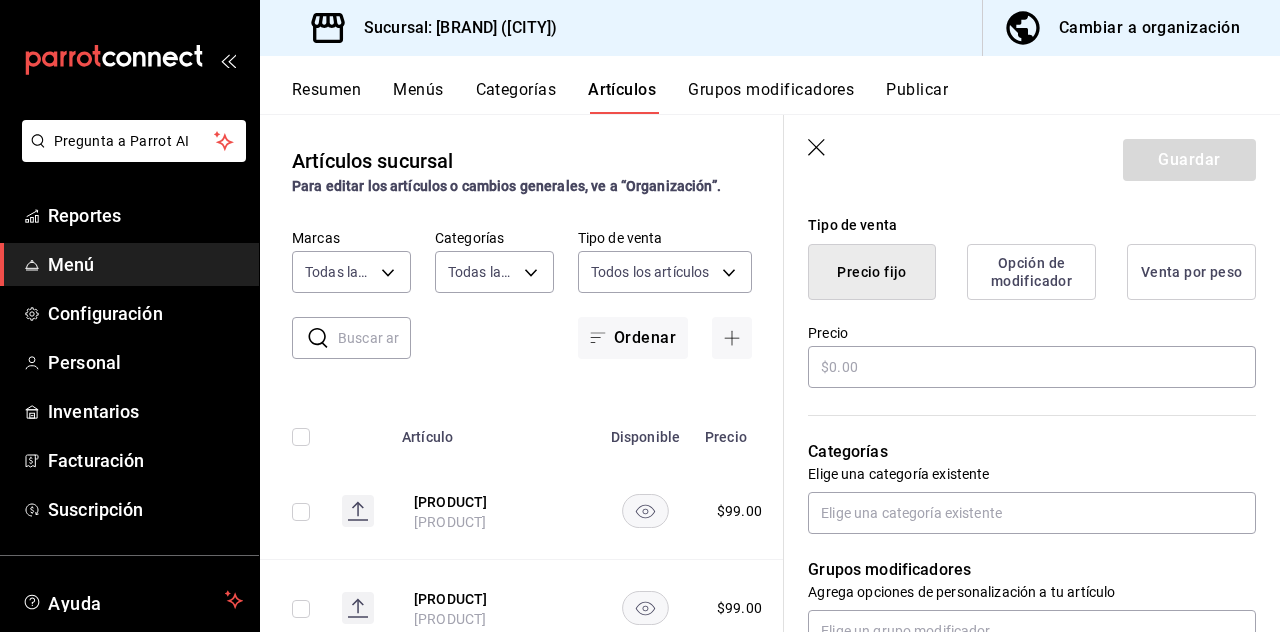 type on "[PRODUCT]" 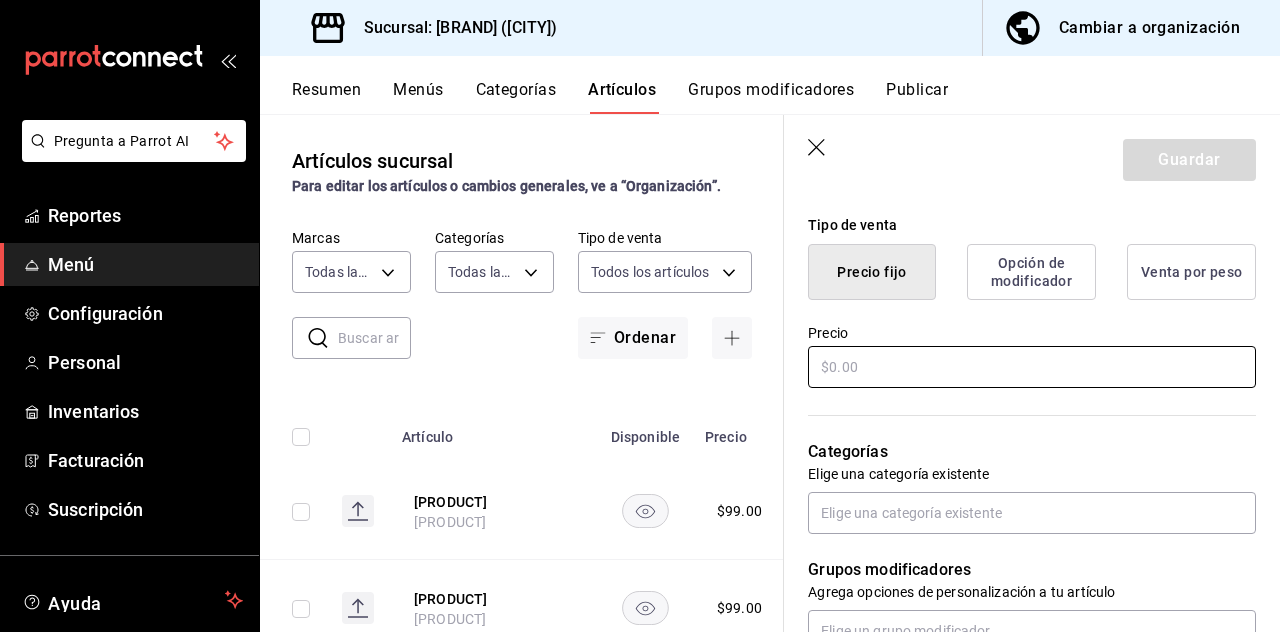 click at bounding box center (1032, 367) 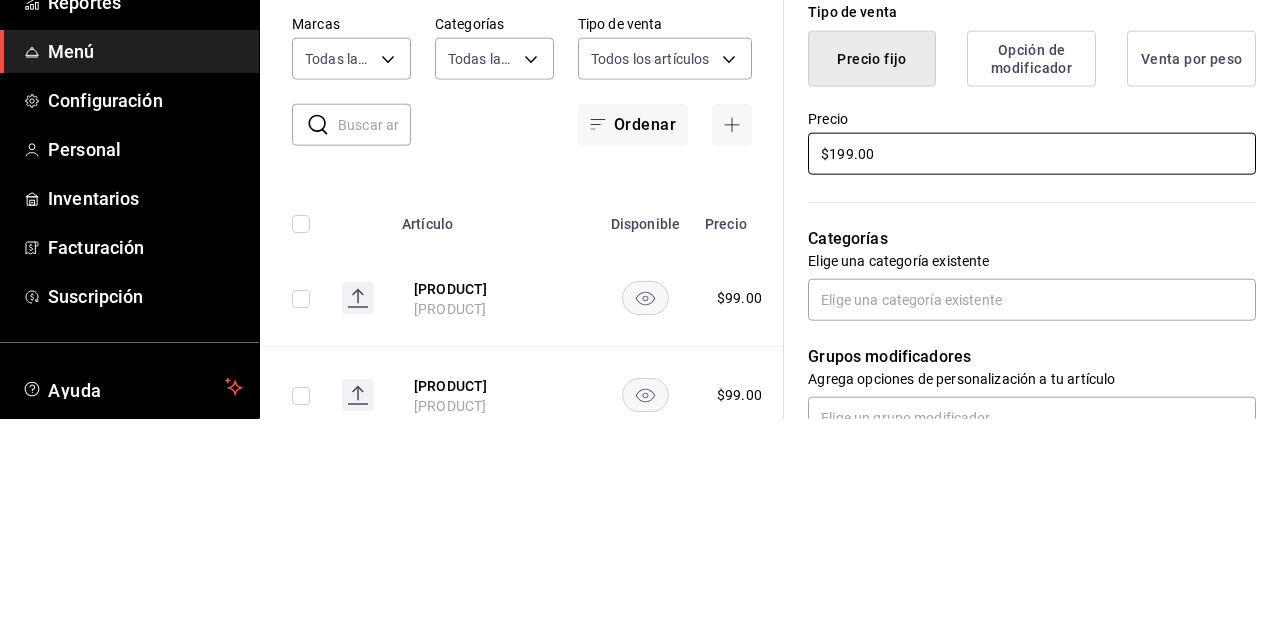 scroll, scrollTop: 20, scrollLeft: 0, axis: vertical 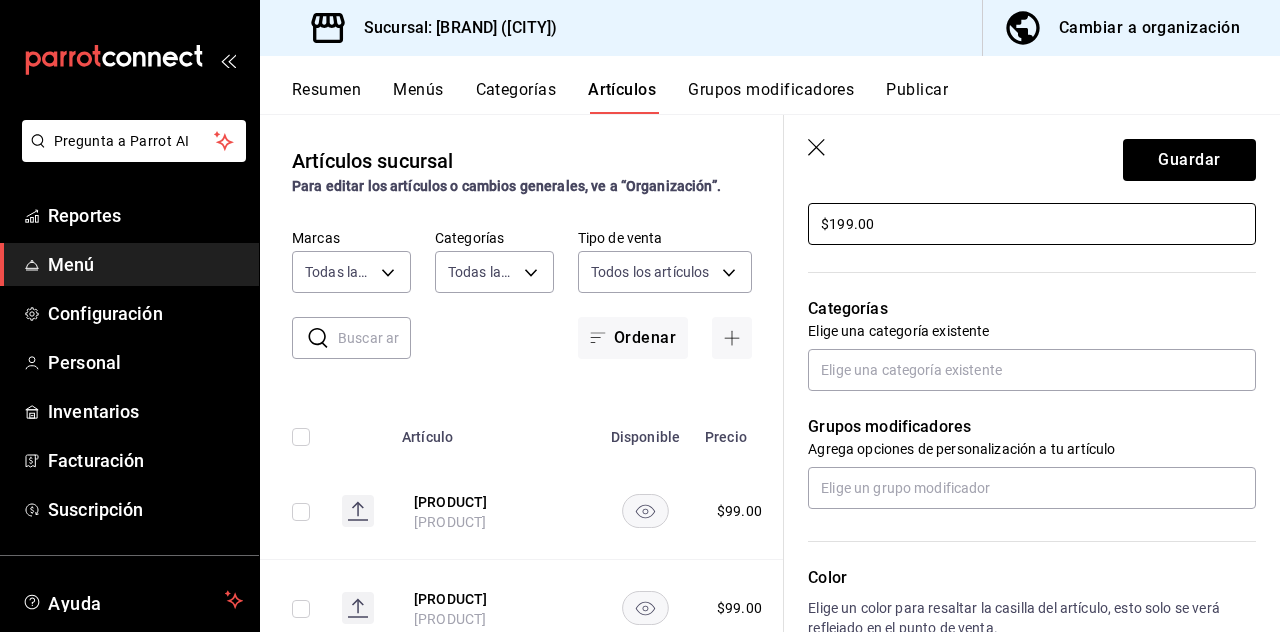 type on "$199.00" 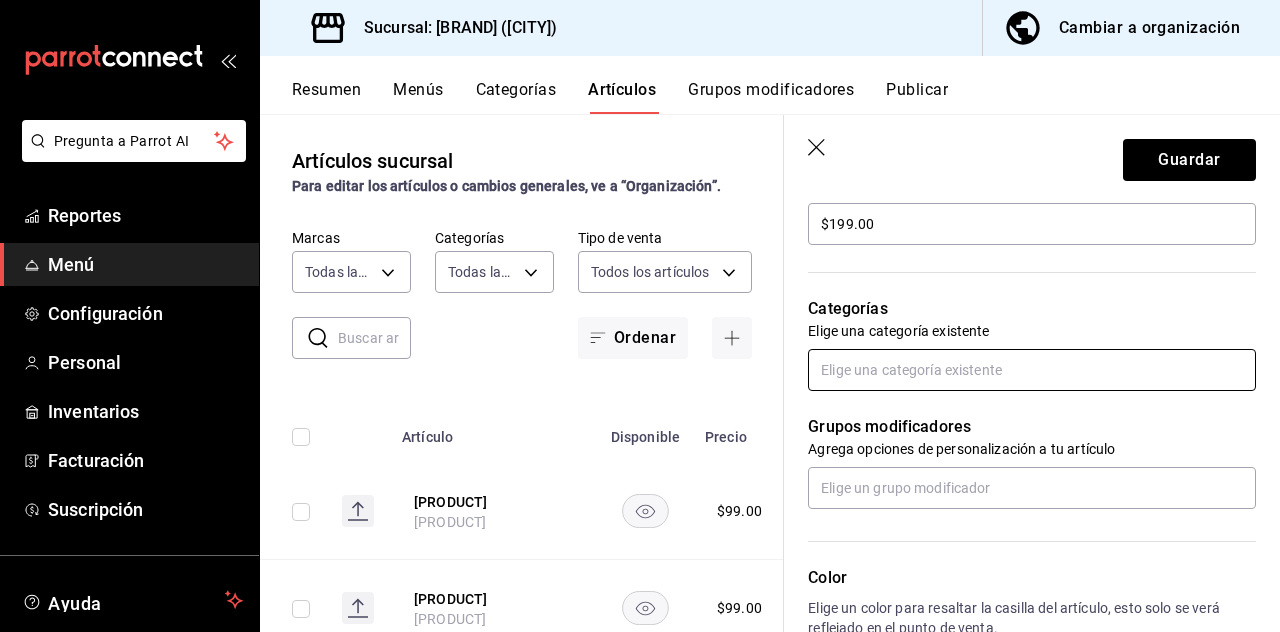 click at bounding box center [1032, 370] 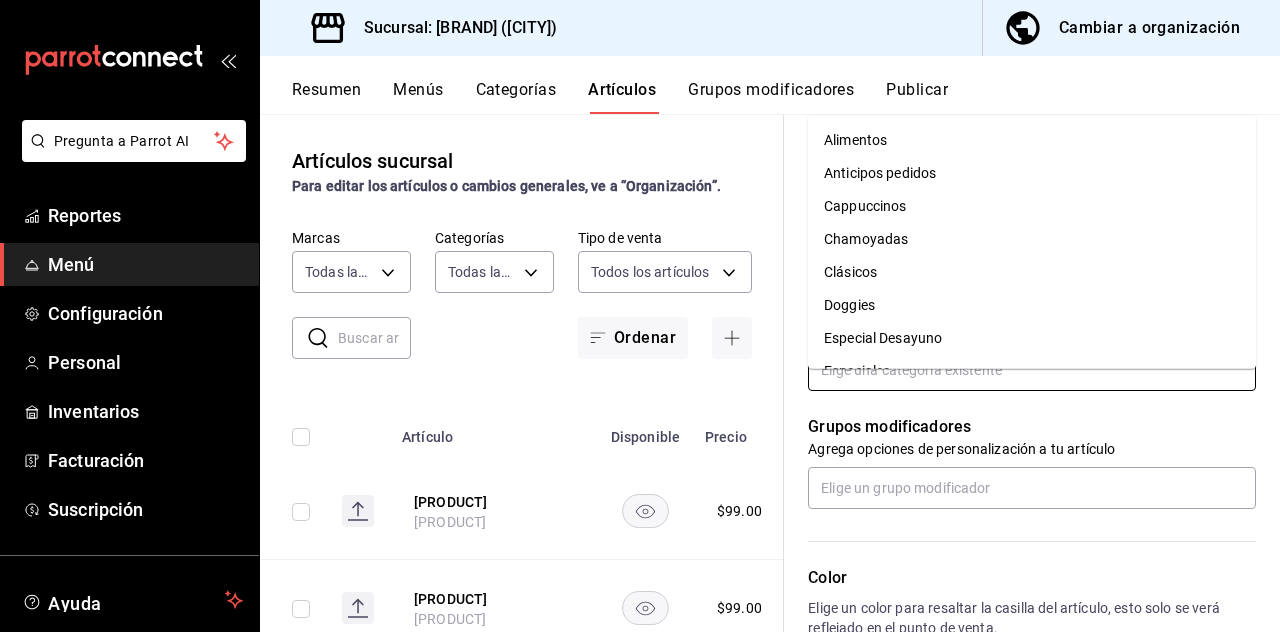scroll, scrollTop: 20, scrollLeft: 0, axis: vertical 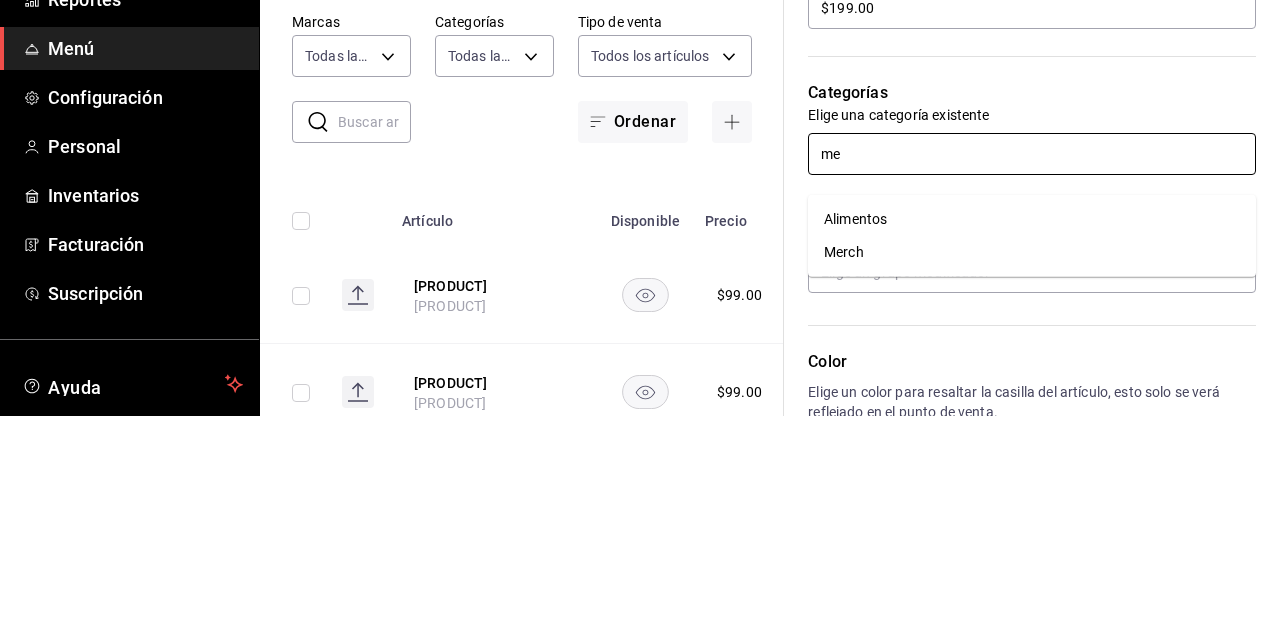 type on "mer" 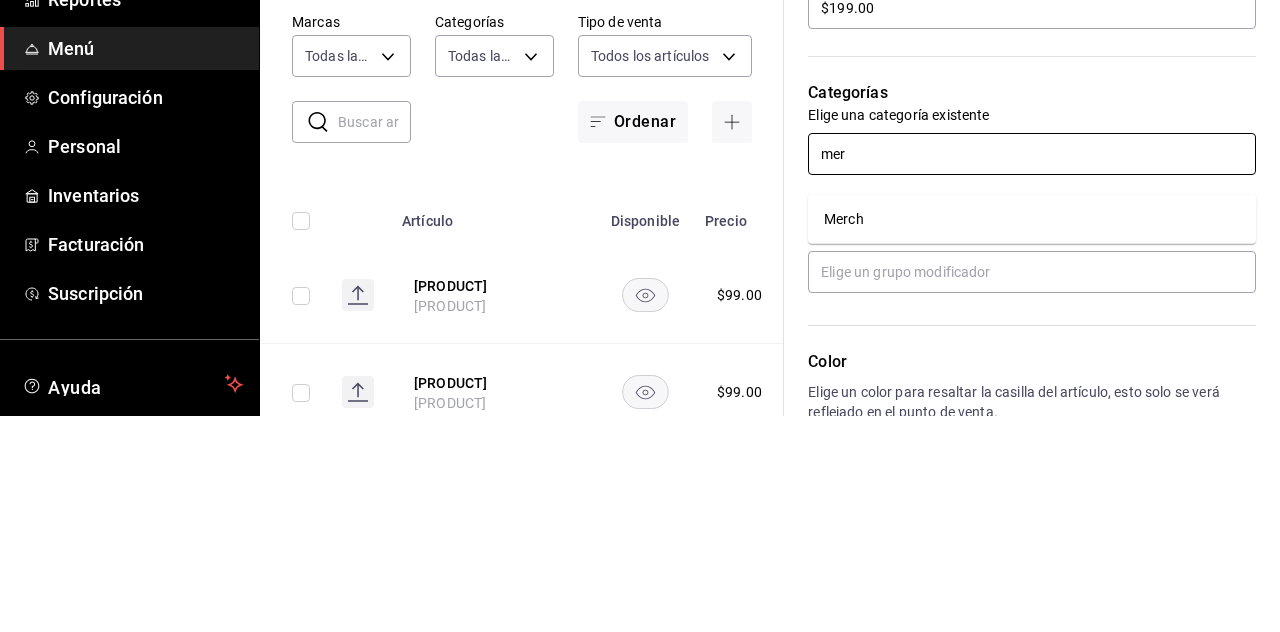 click on "Merch" at bounding box center [1032, 435] 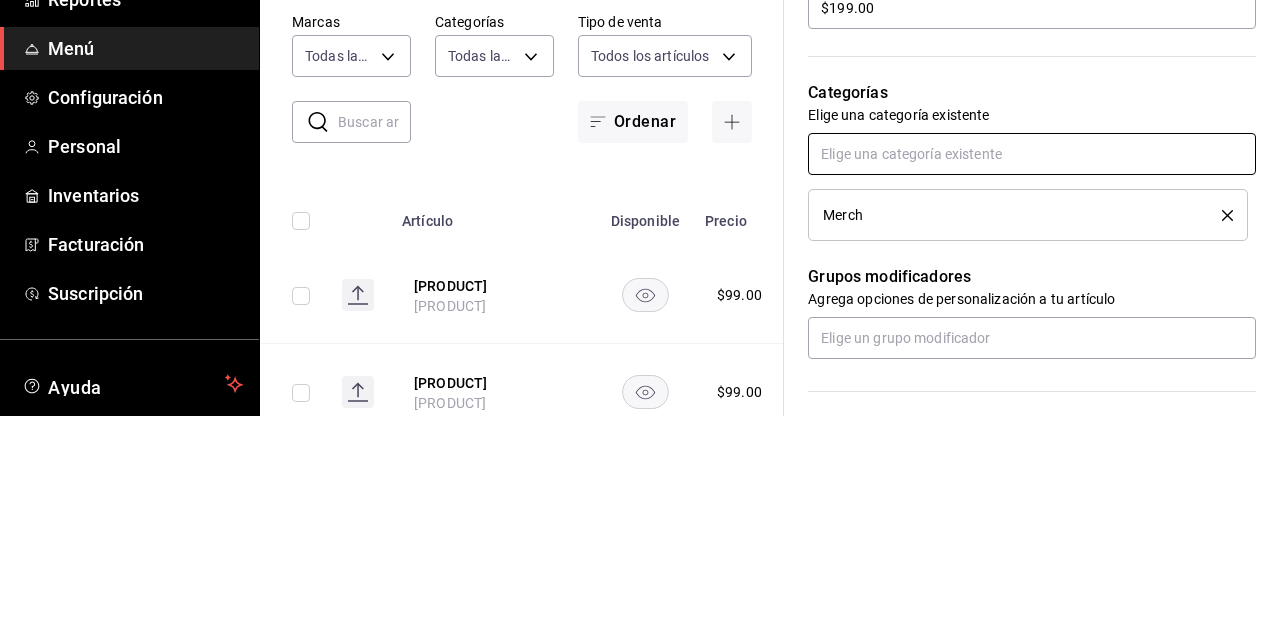 scroll, scrollTop: 20, scrollLeft: 0, axis: vertical 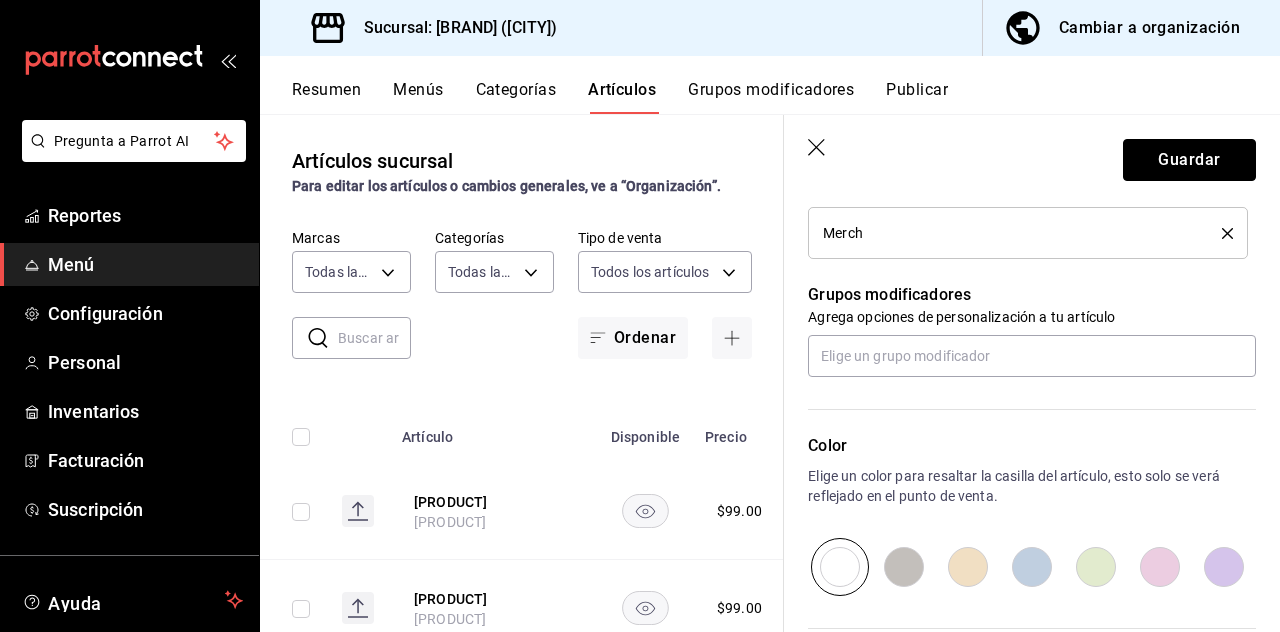 click on "Guardar" at bounding box center (1189, 160) 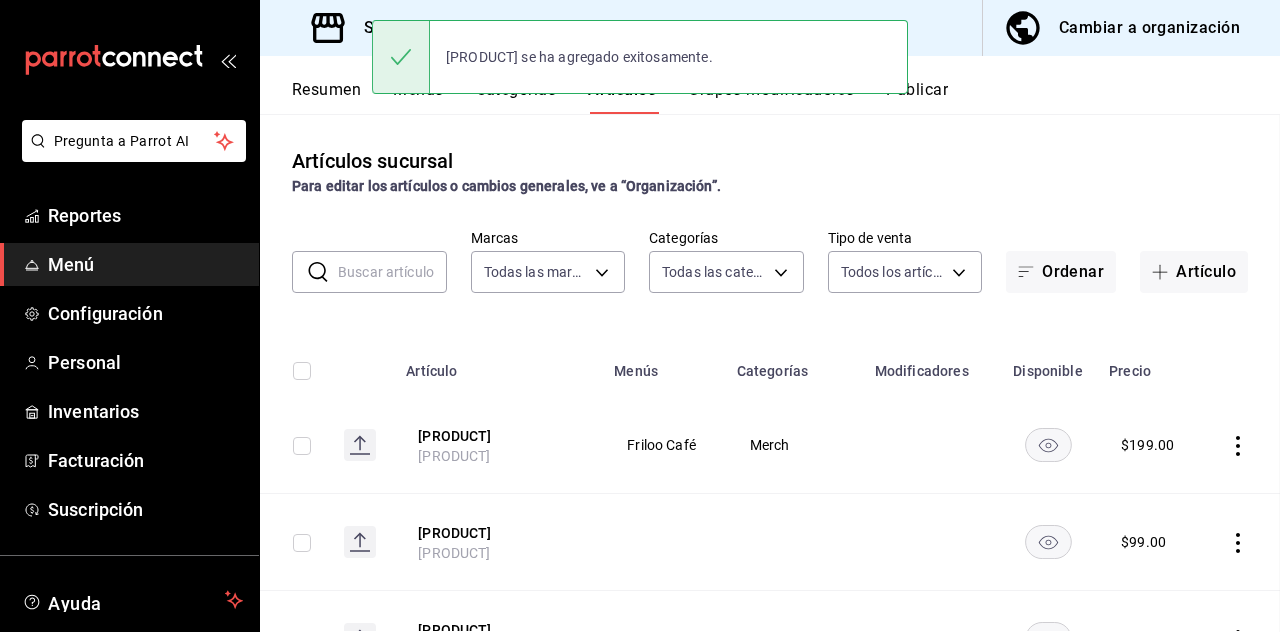 scroll, scrollTop: 0, scrollLeft: 0, axis: both 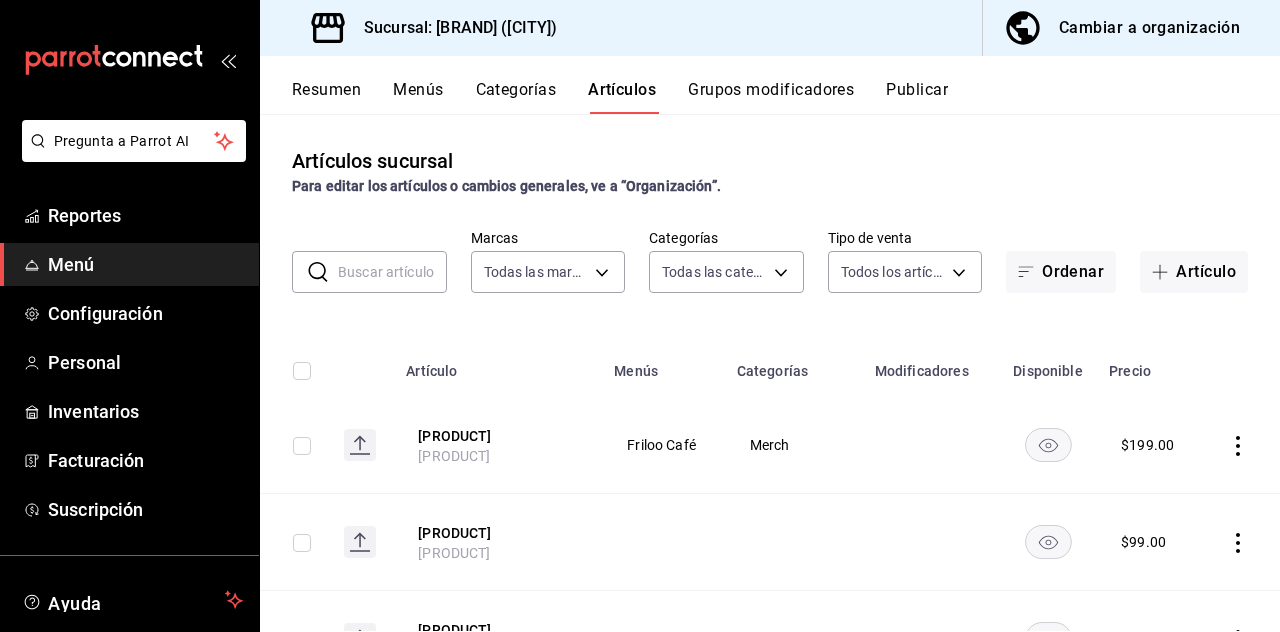 click at bounding box center [392, 272] 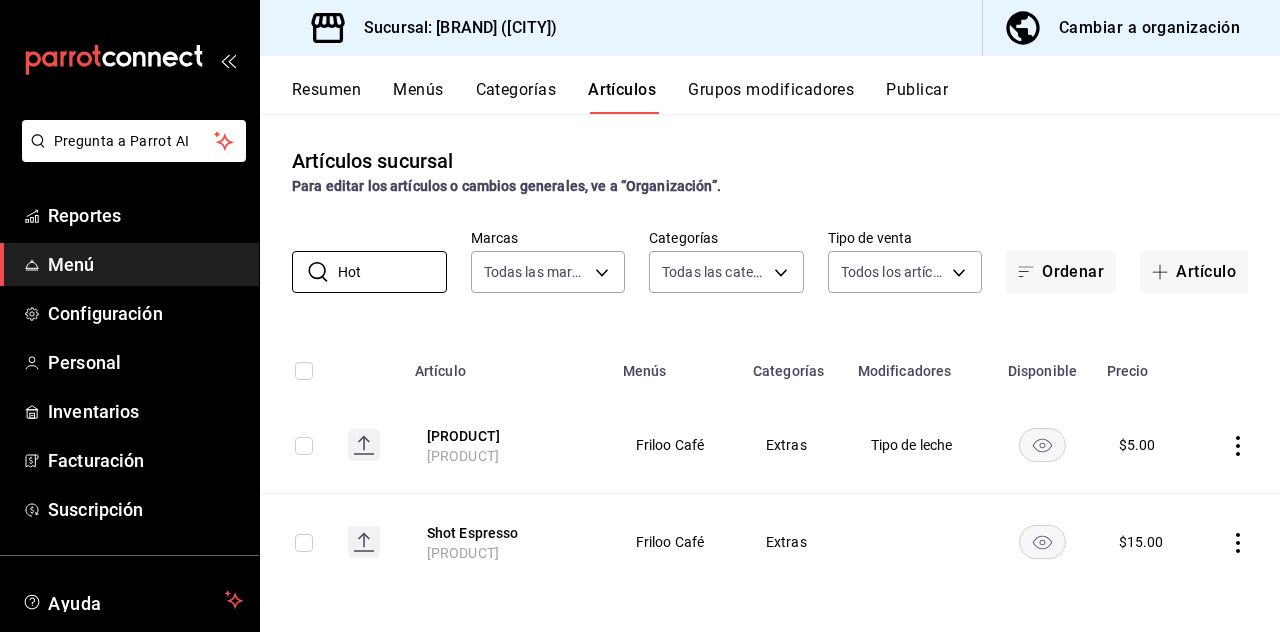 scroll, scrollTop: 0, scrollLeft: 0, axis: both 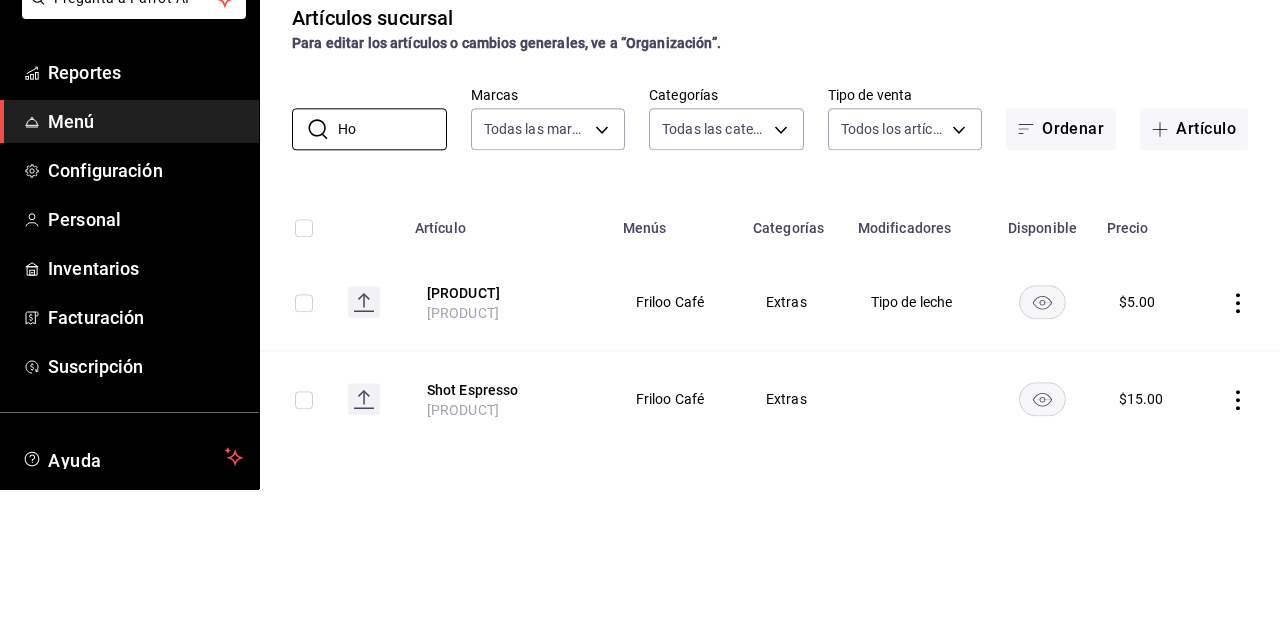type on "H" 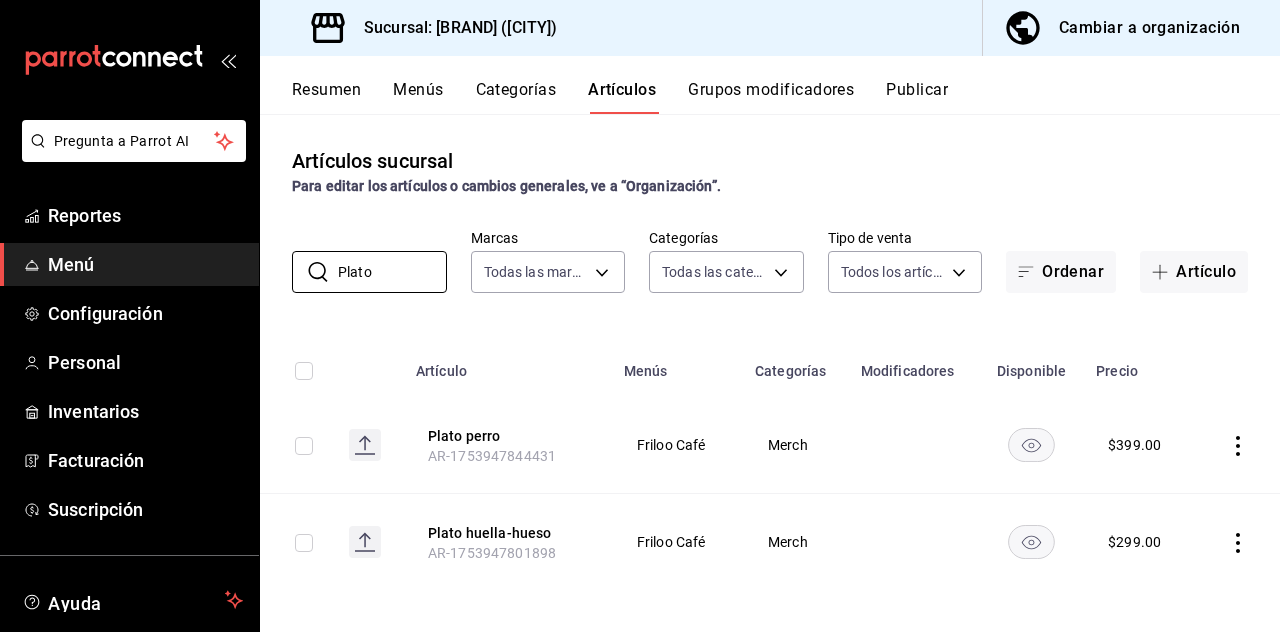 scroll, scrollTop: 96, scrollLeft: 0, axis: vertical 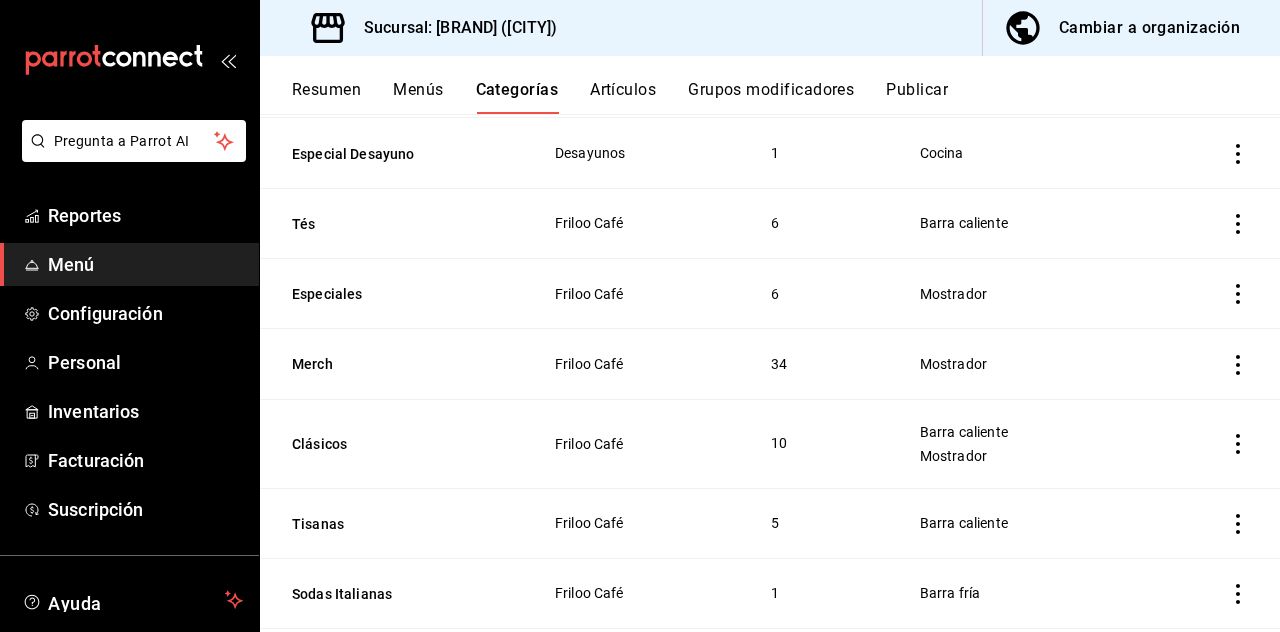 click on "Merch" at bounding box center [392, 364] 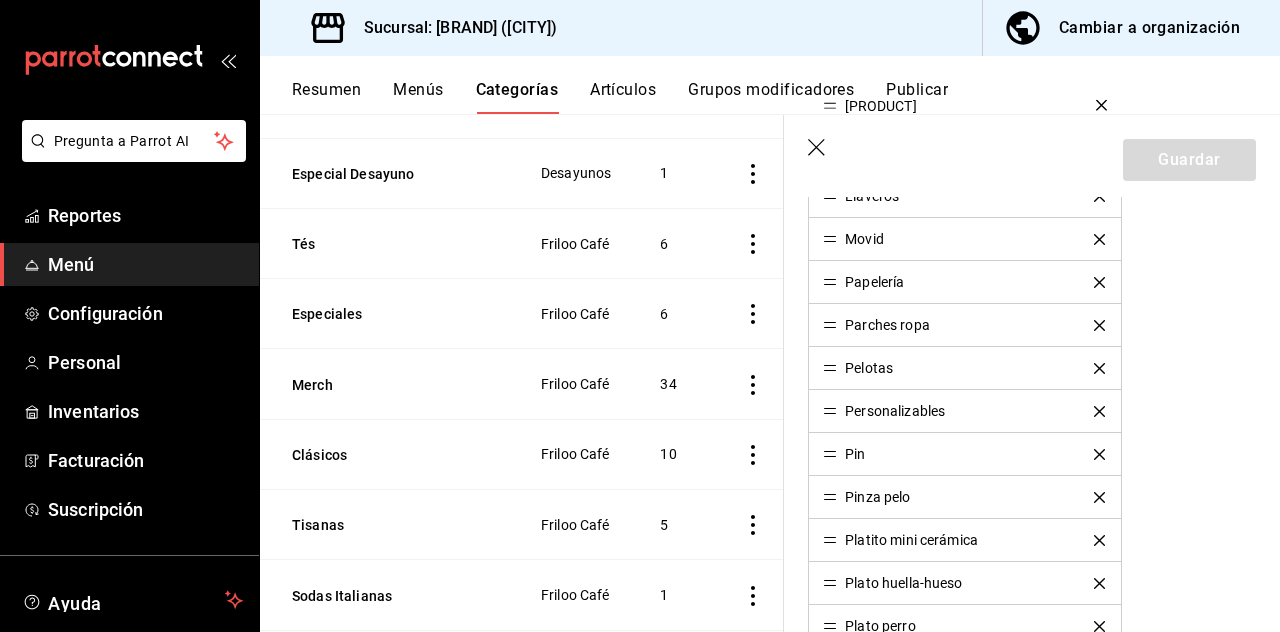 scroll, scrollTop: 1134, scrollLeft: 0, axis: vertical 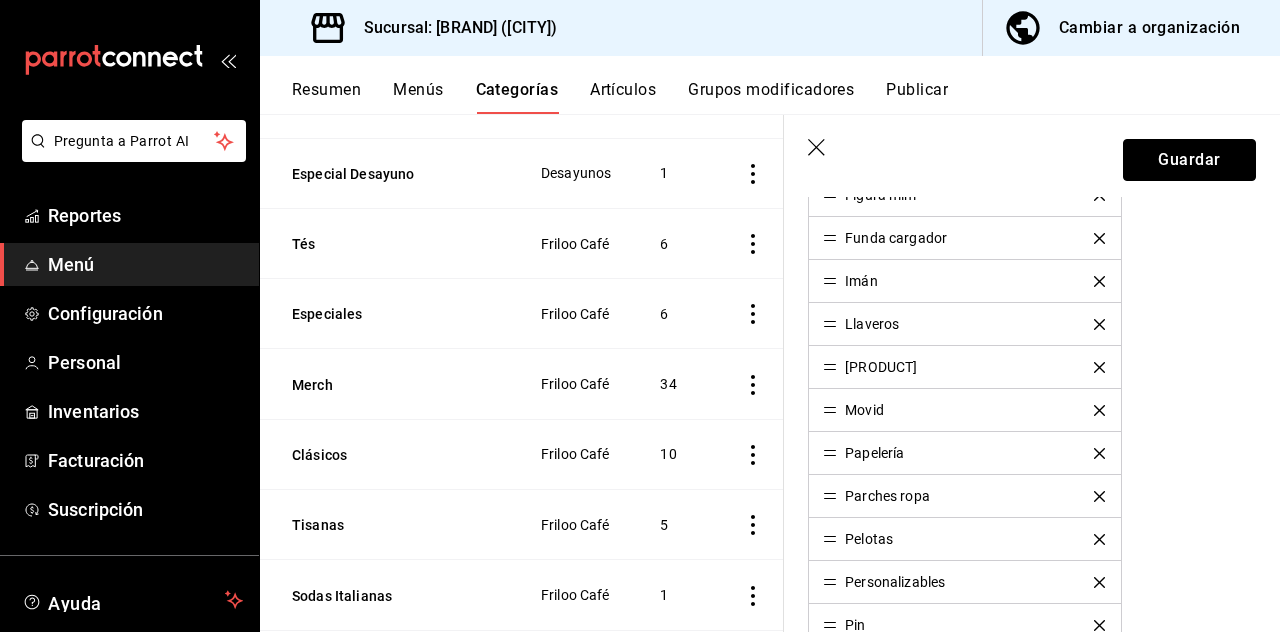 click on "Guardar" at bounding box center [1189, 160] 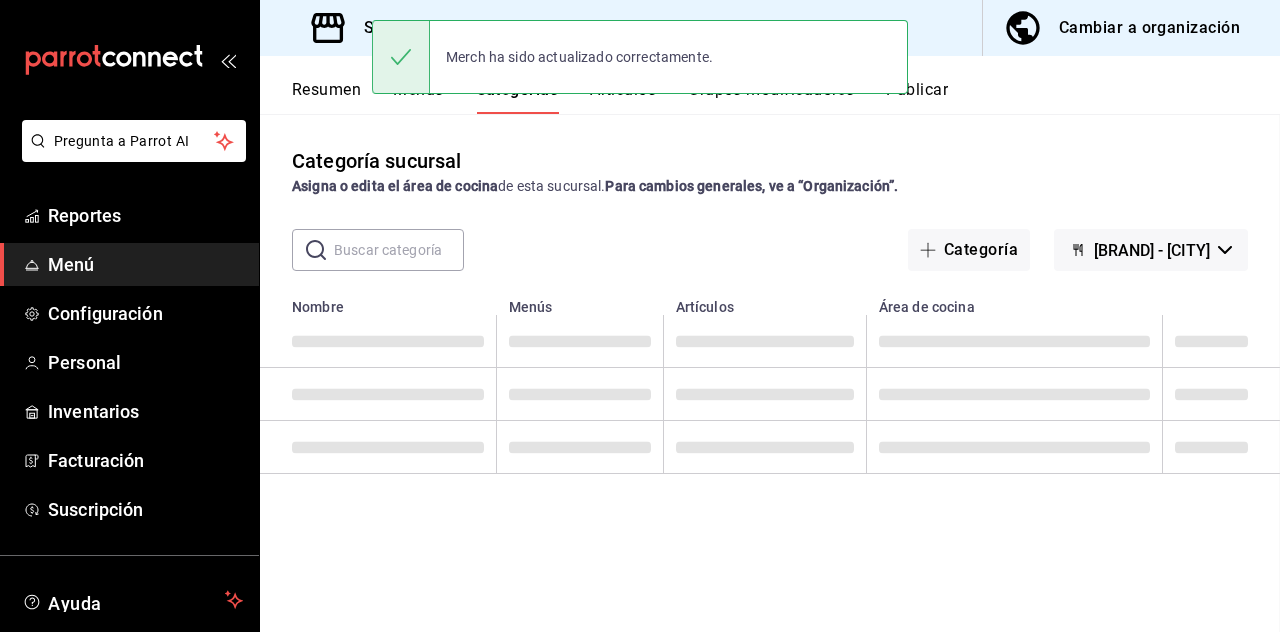 scroll, scrollTop: 0, scrollLeft: 0, axis: both 